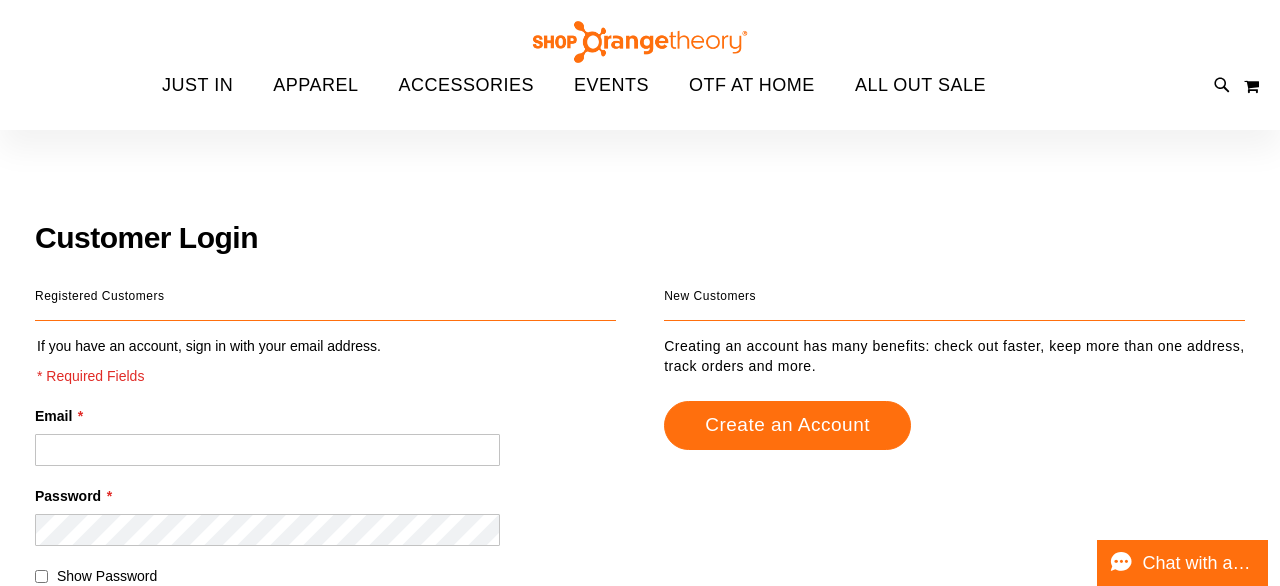 scroll, scrollTop: 172, scrollLeft: 0, axis: vertical 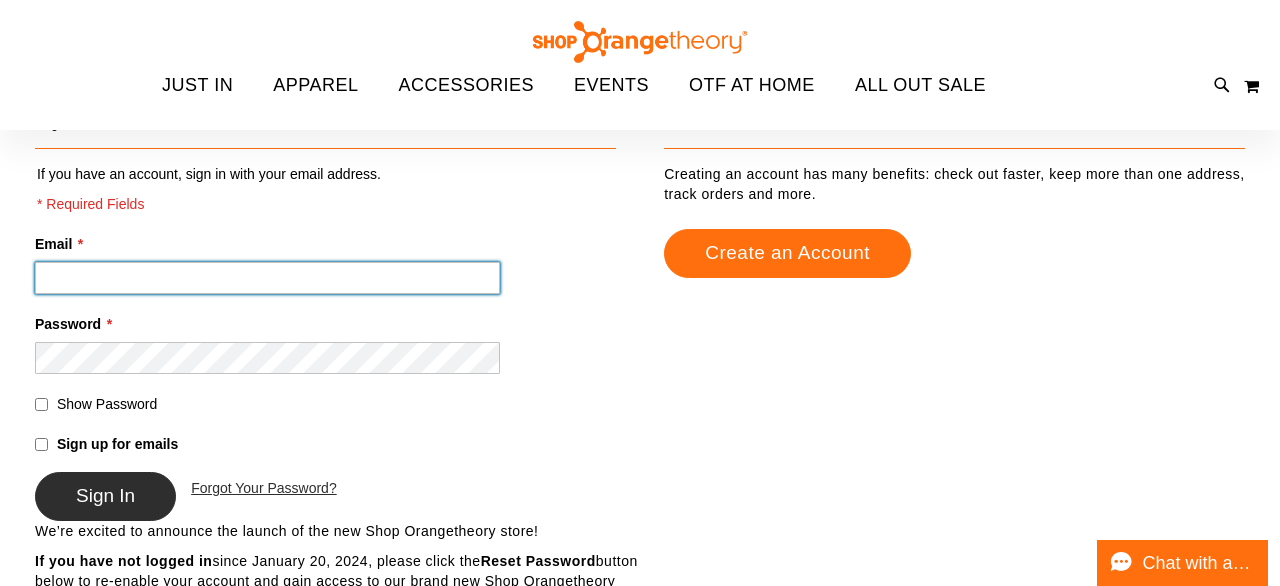 type on "**********" 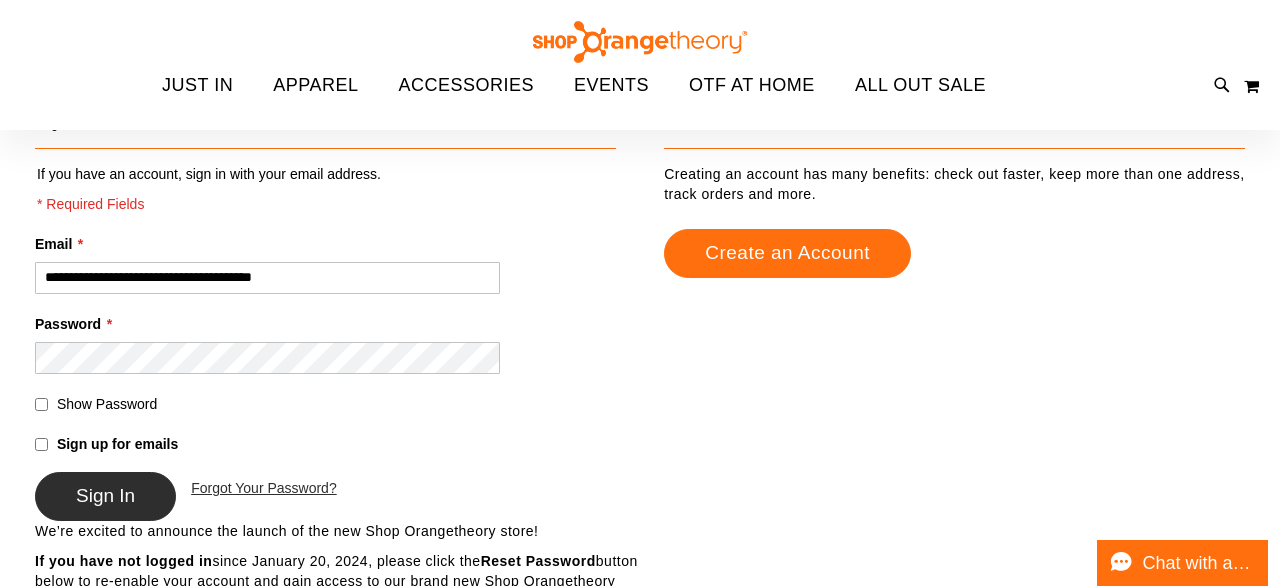 type on "**********" 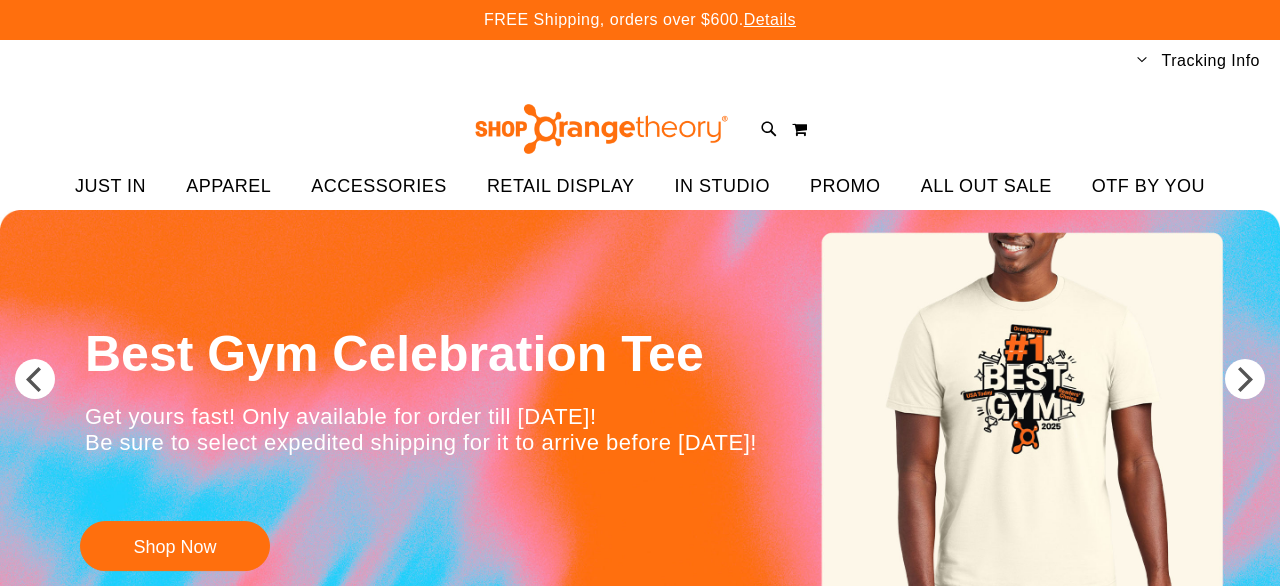scroll, scrollTop: 0, scrollLeft: 0, axis: both 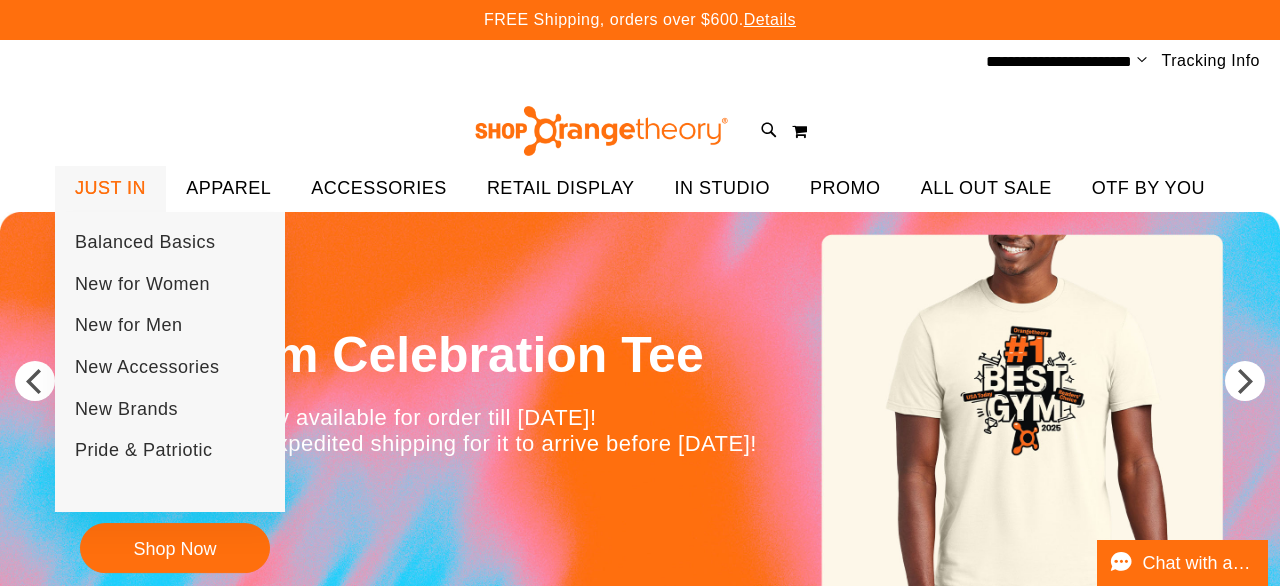 type on "**********" 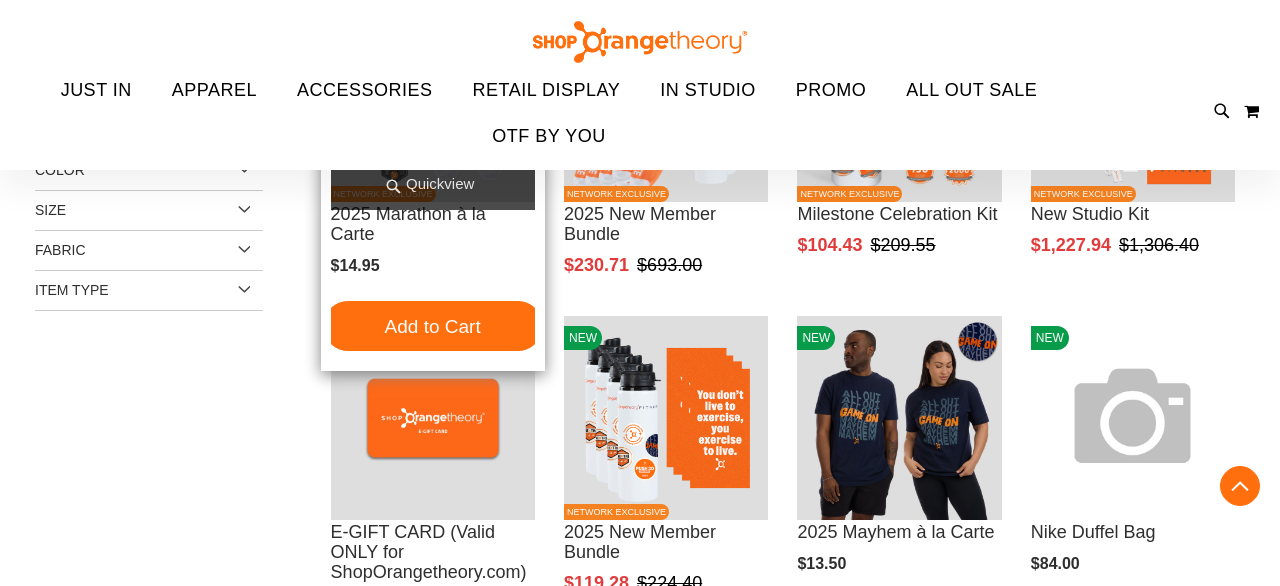 scroll, scrollTop: 407, scrollLeft: 0, axis: vertical 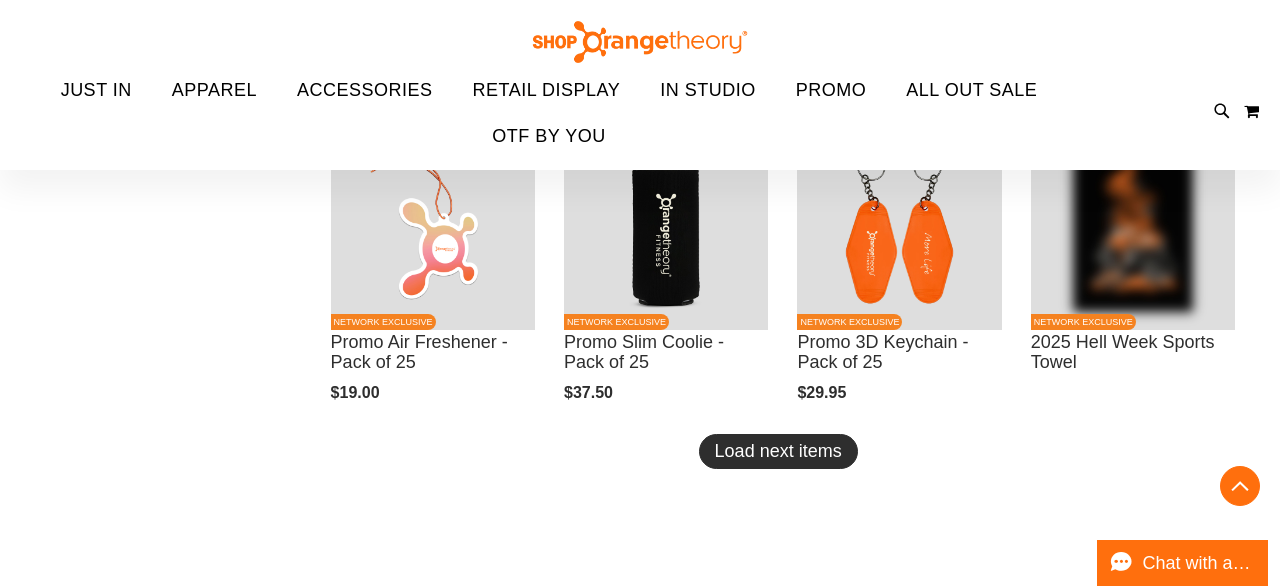 type on "**********" 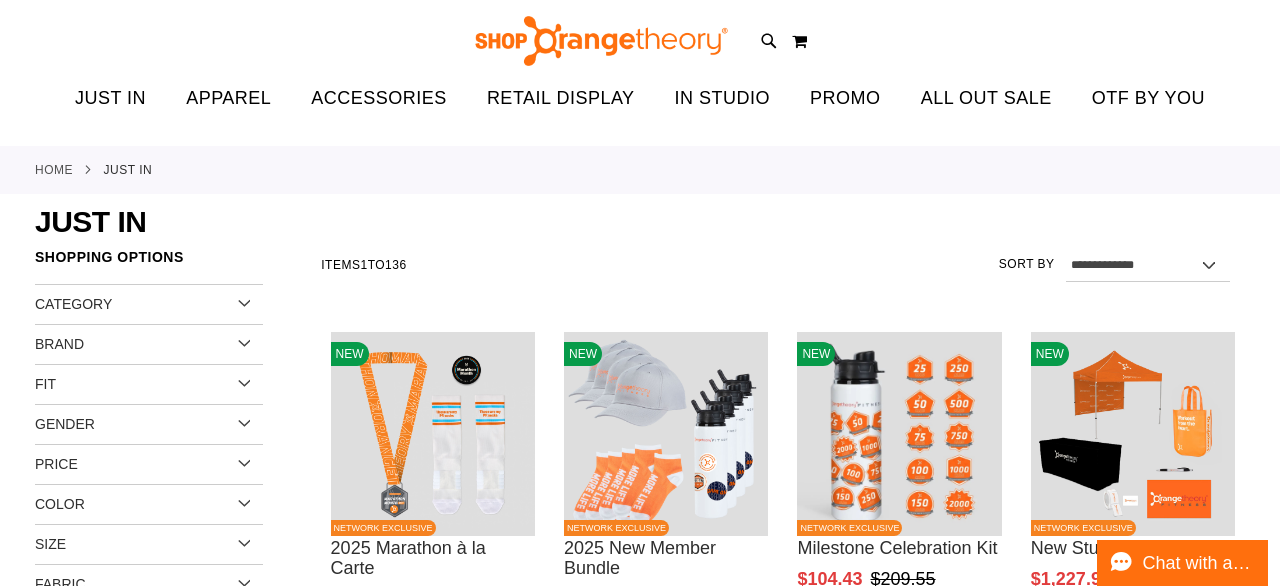 scroll, scrollTop: 0, scrollLeft: 0, axis: both 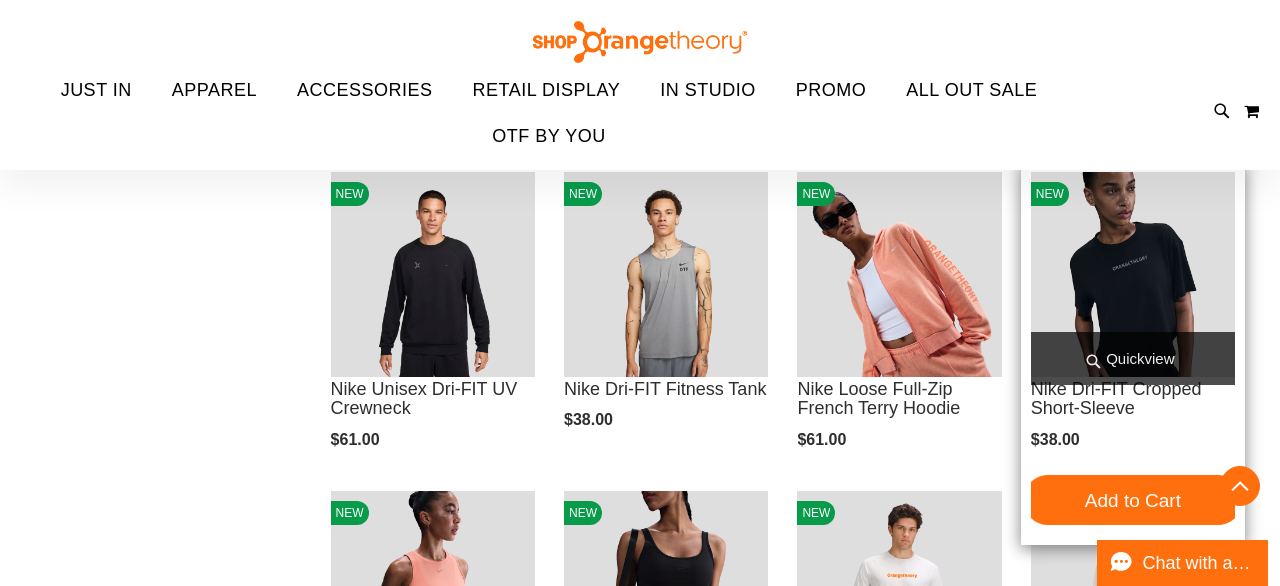 click on "Quickview" at bounding box center [1133, 358] 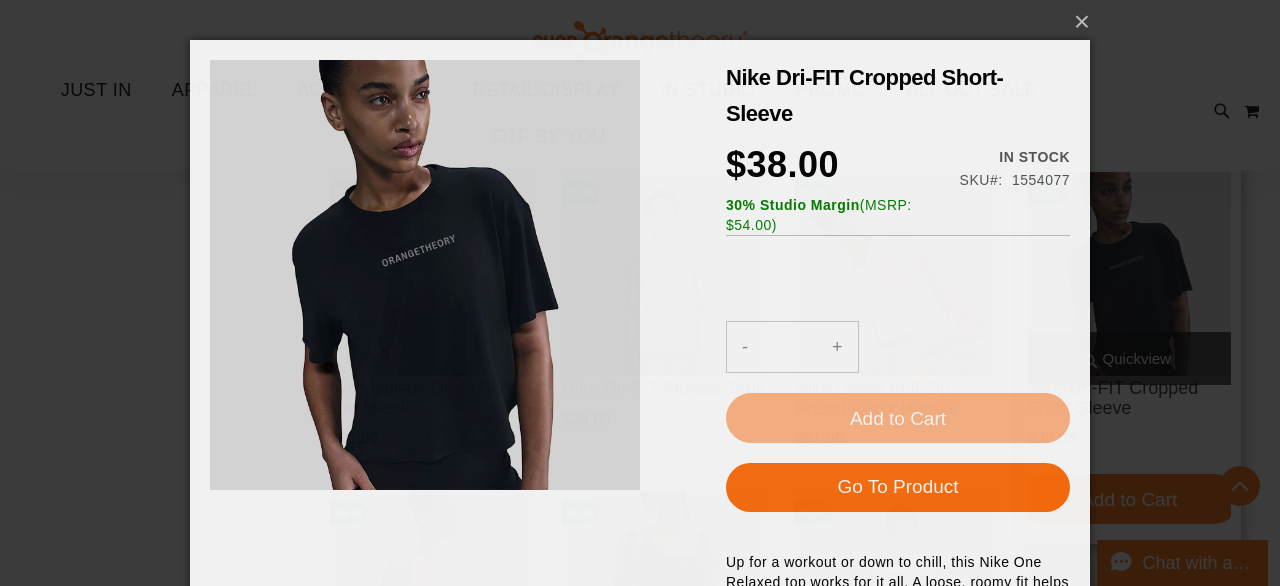 scroll, scrollTop: 0, scrollLeft: 0, axis: both 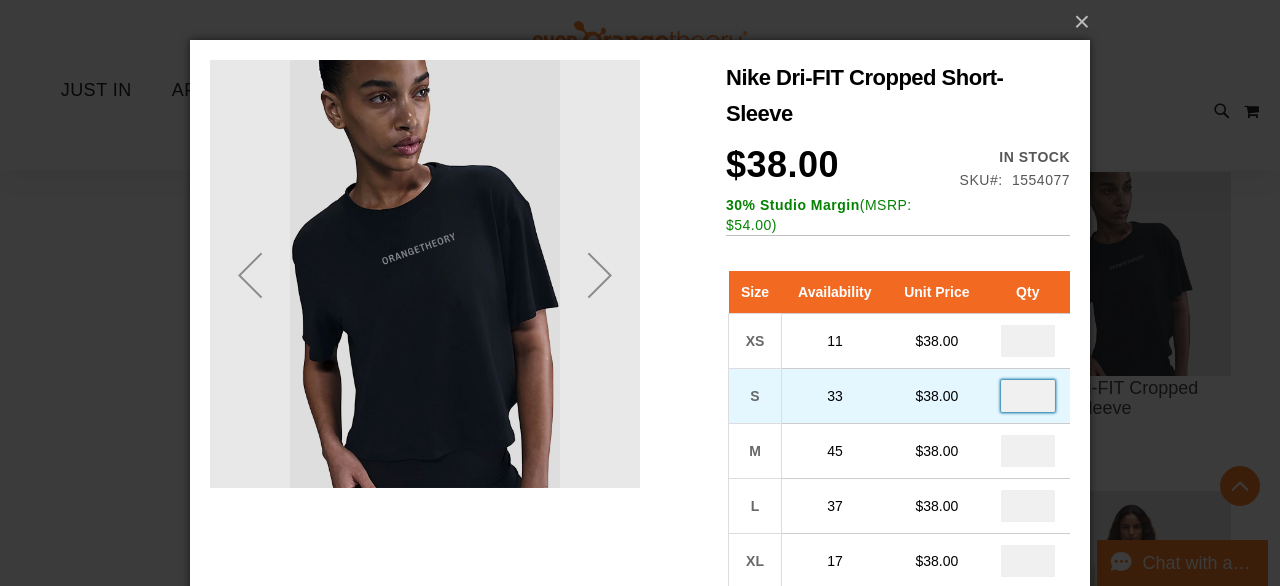 drag, startPoint x: 1032, startPoint y: 401, endPoint x: 1015, endPoint y: 399, distance: 17.117243 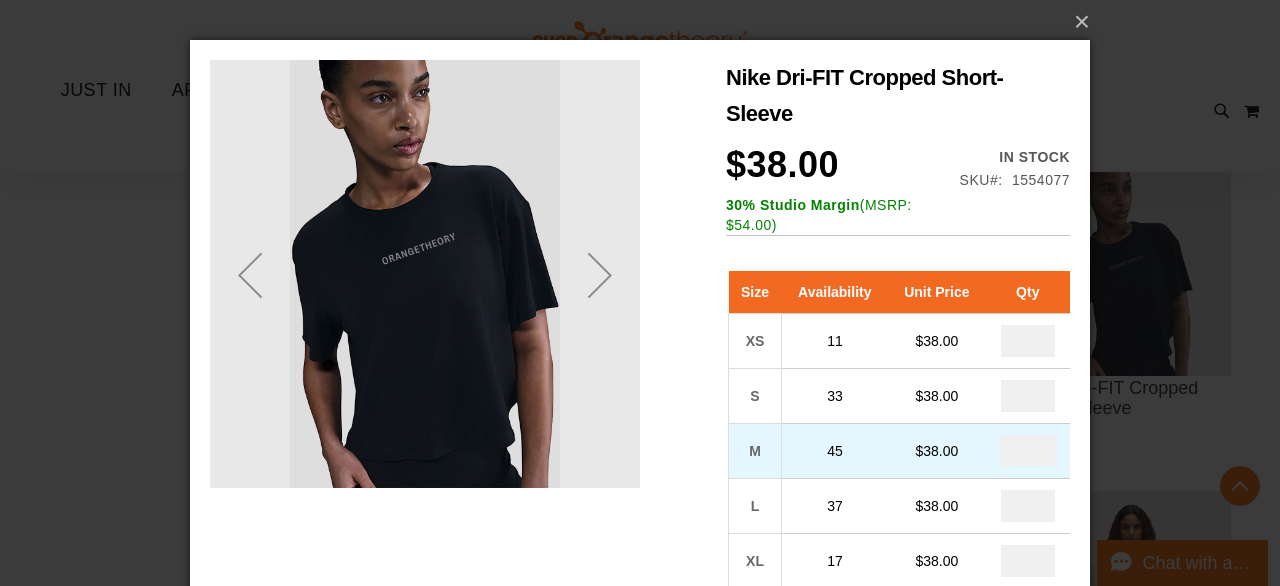 drag, startPoint x: 1038, startPoint y: 453, endPoint x: 1028, endPoint y: 452, distance: 10.049875 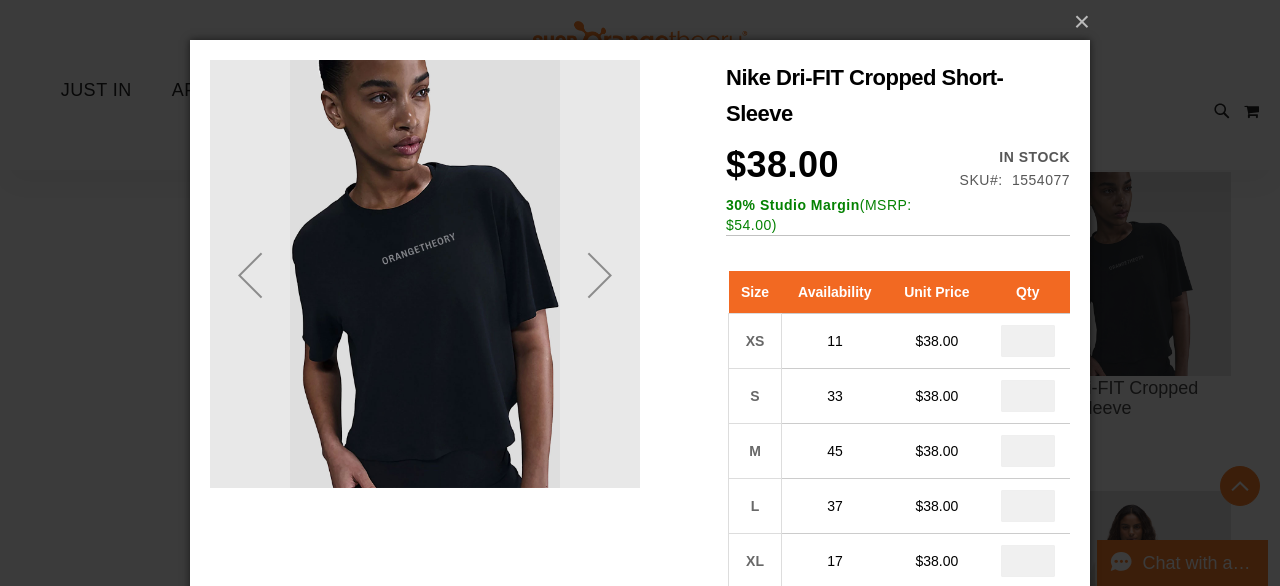 type on "*" 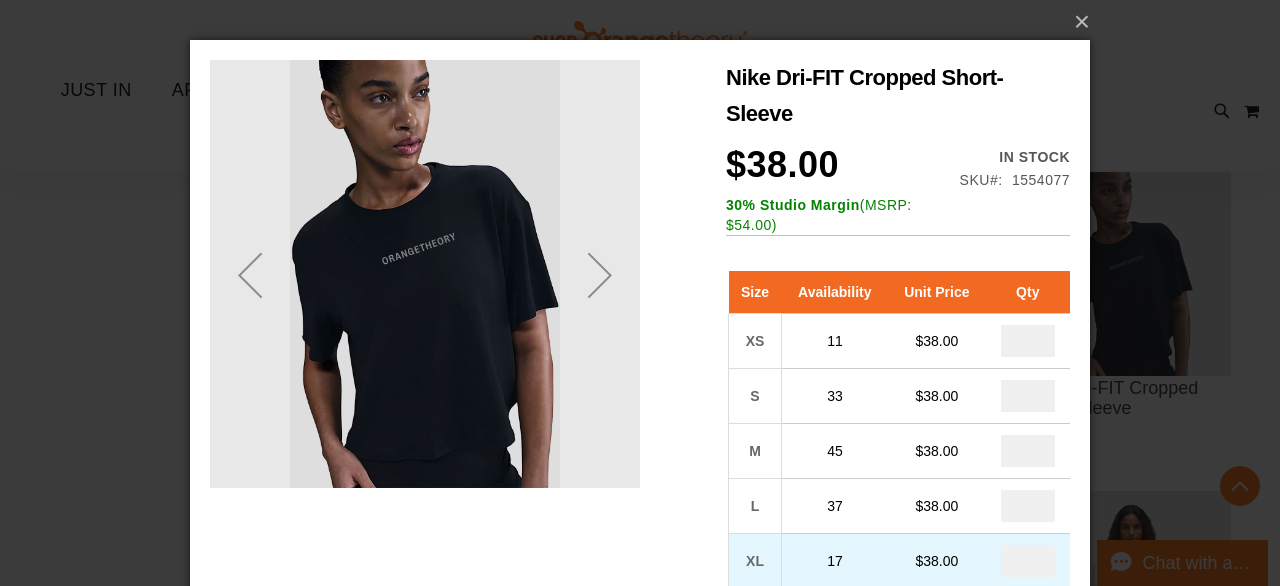 drag, startPoint x: 1036, startPoint y: 564, endPoint x: 1028, endPoint y: 551, distance: 15.264338 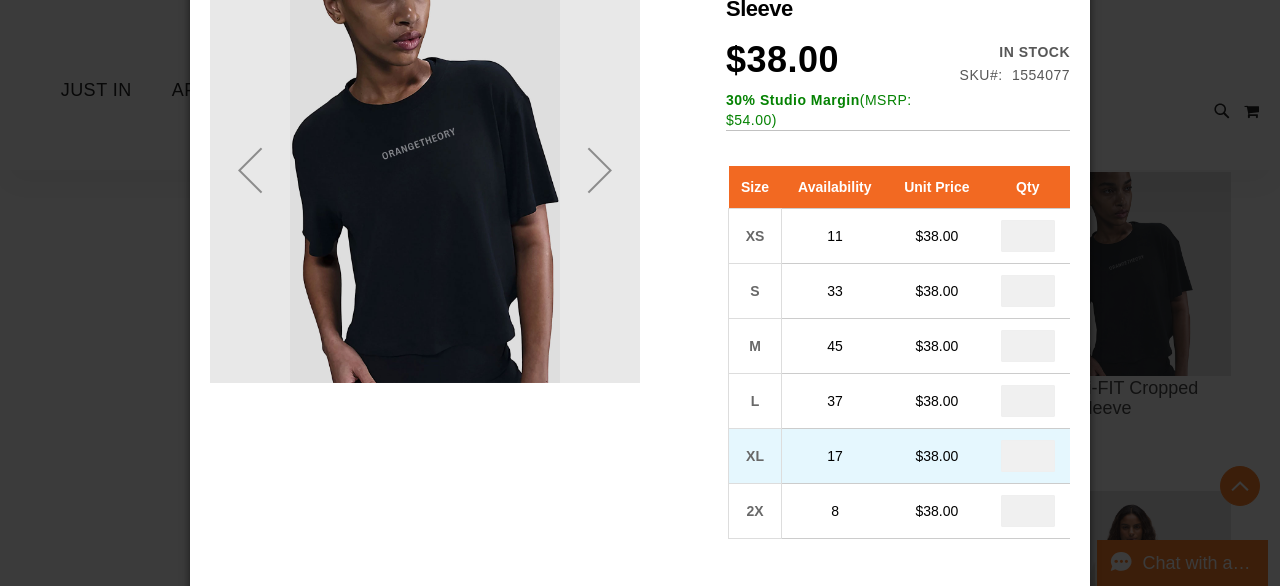 scroll, scrollTop: 140, scrollLeft: 0, axis: vertical 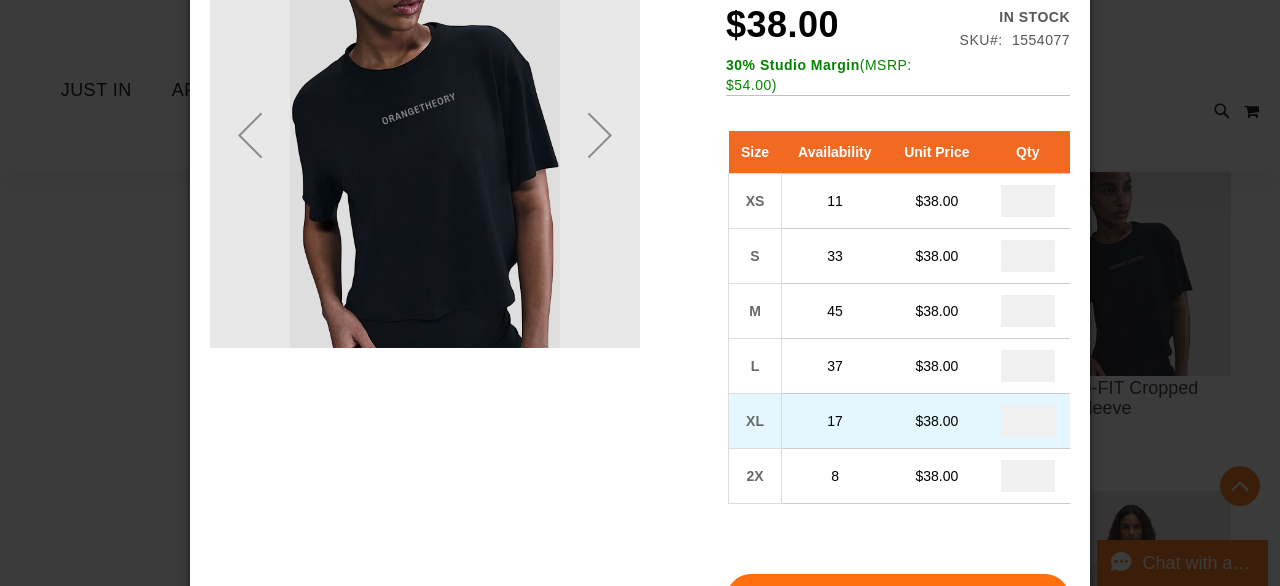 type on "**" 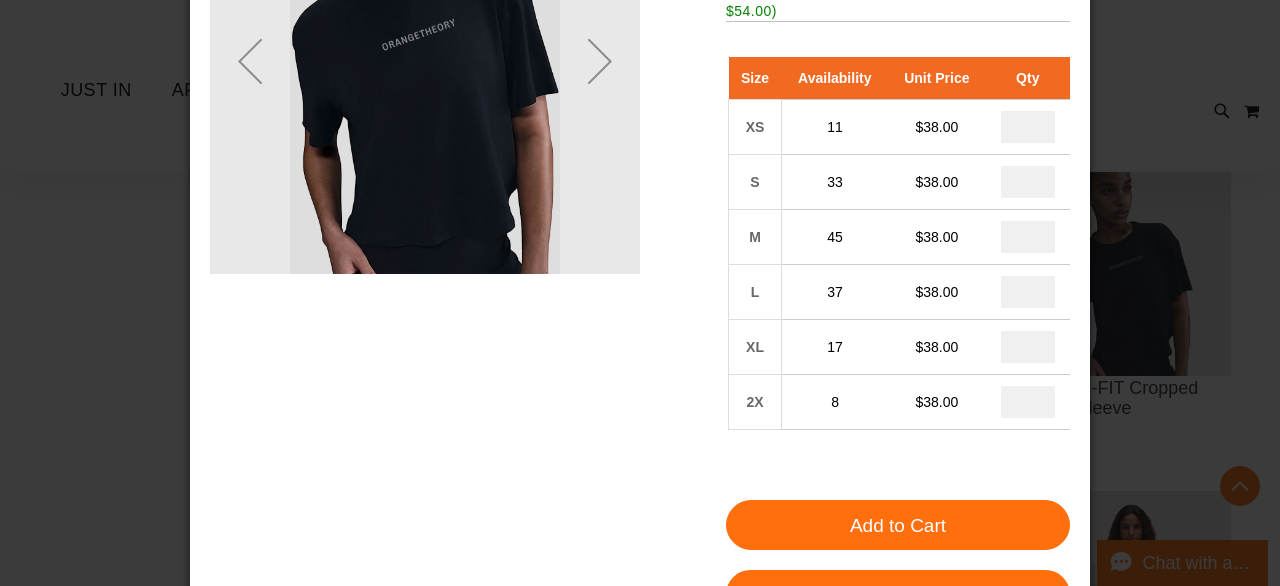 scroll, scrollTop: 215, scrollLeft: 0, axis: vertical 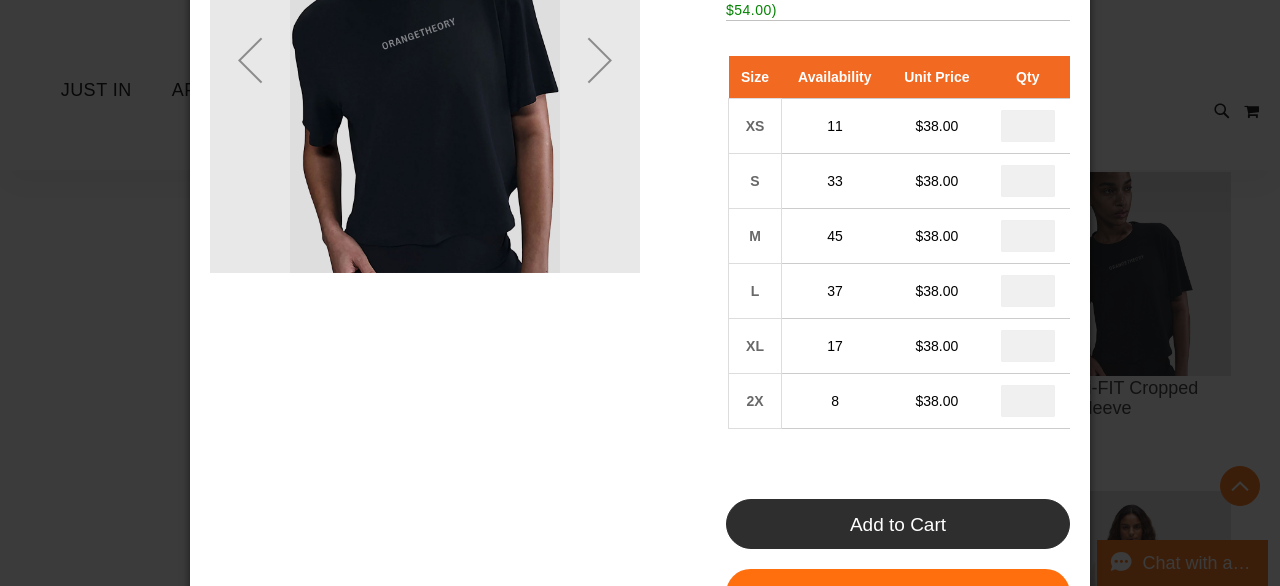 click on "Add to Cart" at bounding box center [898, 524] 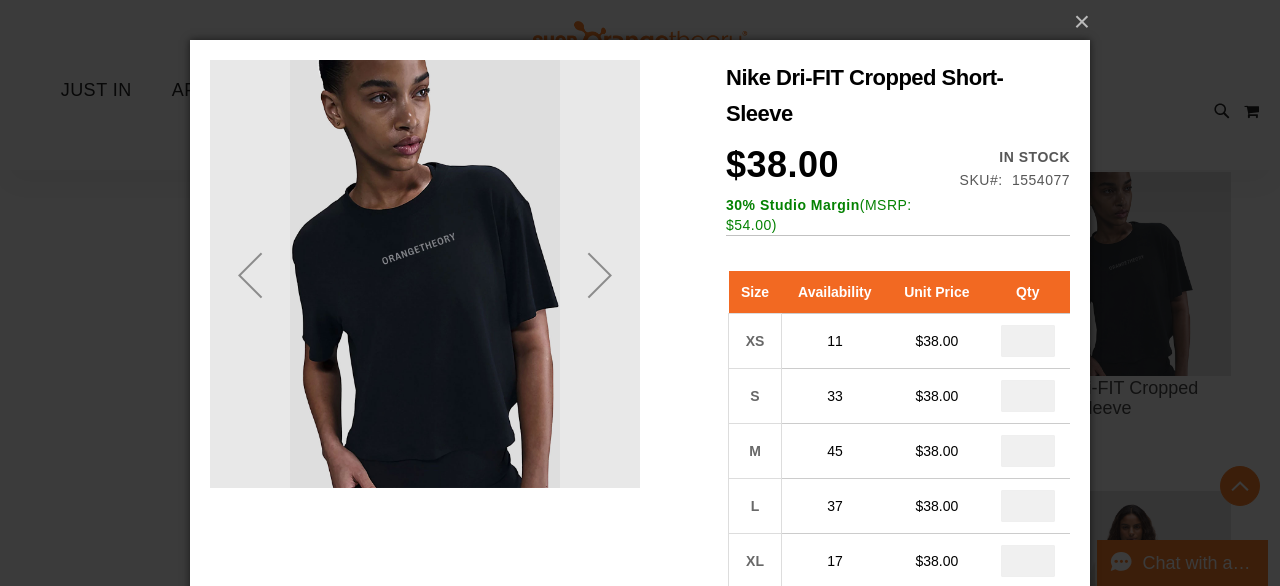 scroll, scrollTop: 1, scrollLeft: 0, axis: vertical 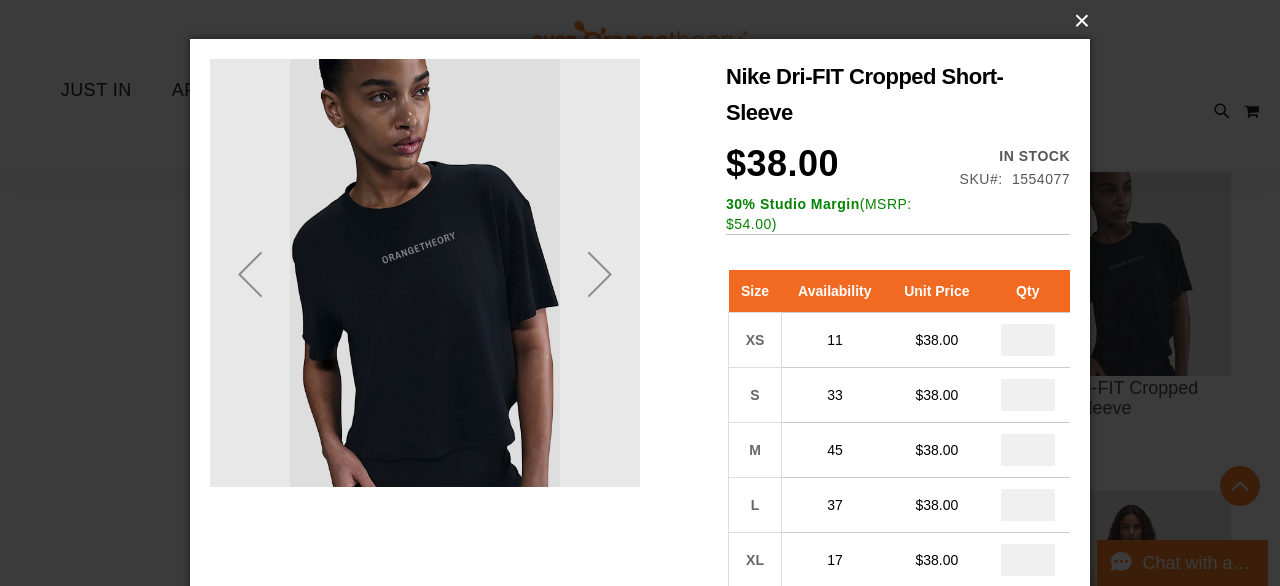 click on "×" at bounding box center [646, 21] 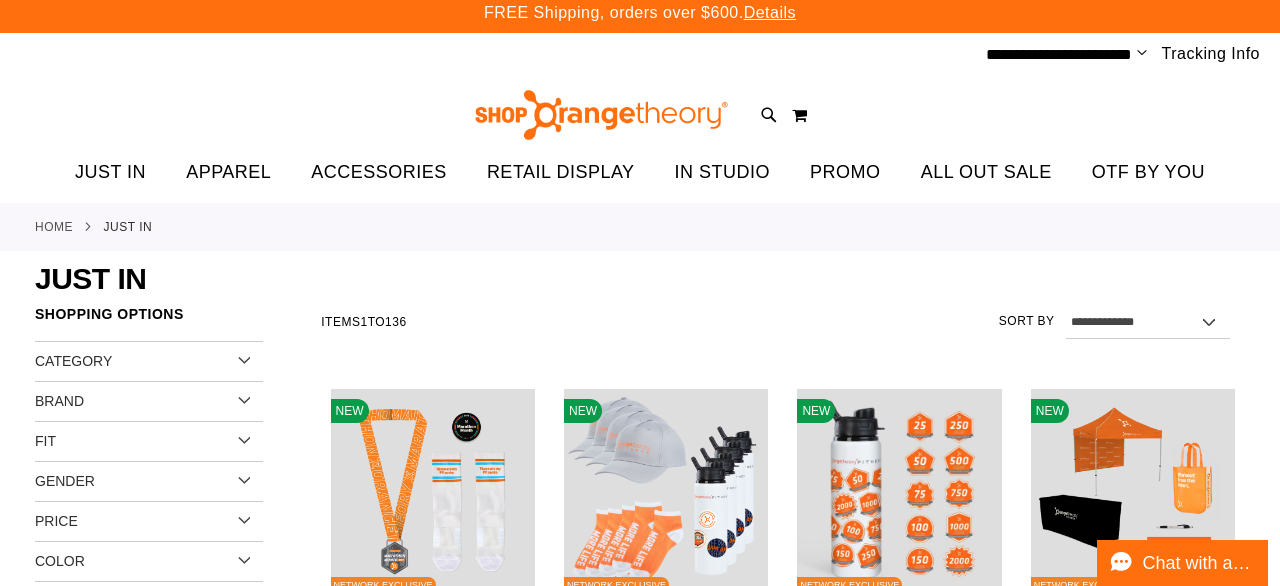 scroll, scrollTop: 0, scrollLeft: 0, axis: both 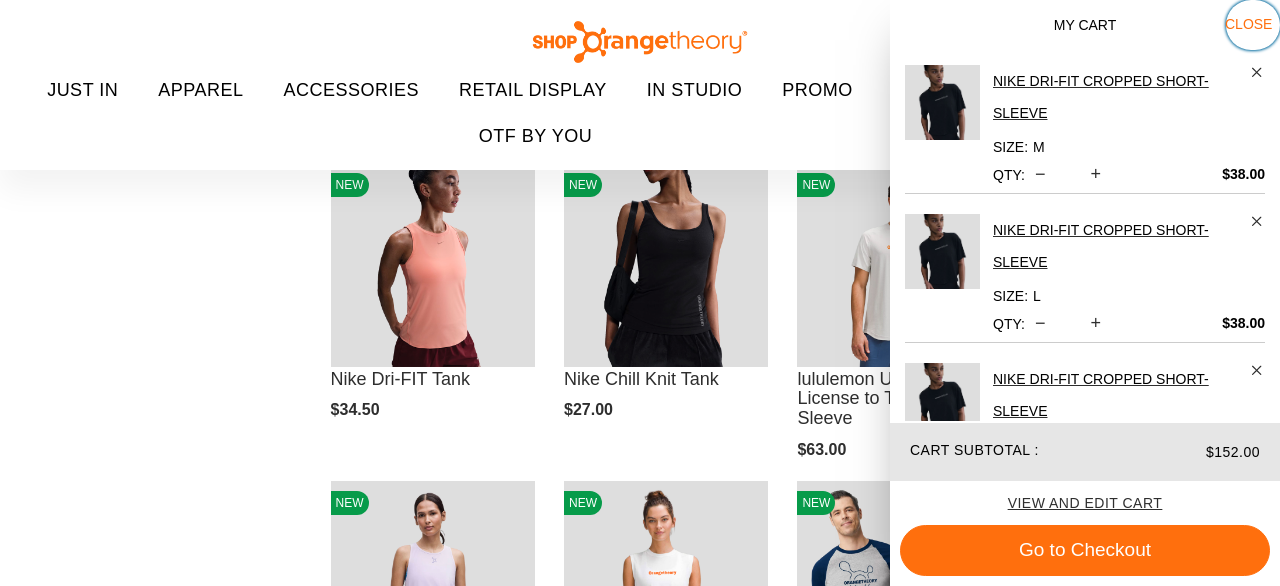 click on "Close" at bounding box center (1248, 24) 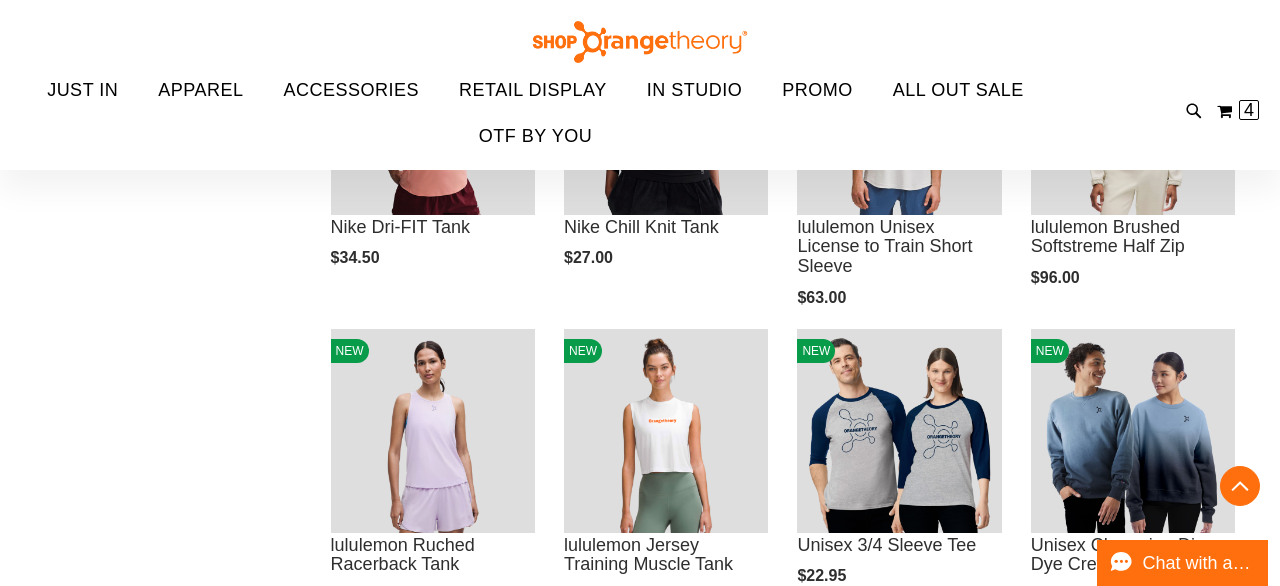scroll, scrollTop: 1659, scrollLeft: 0, axis: vertical 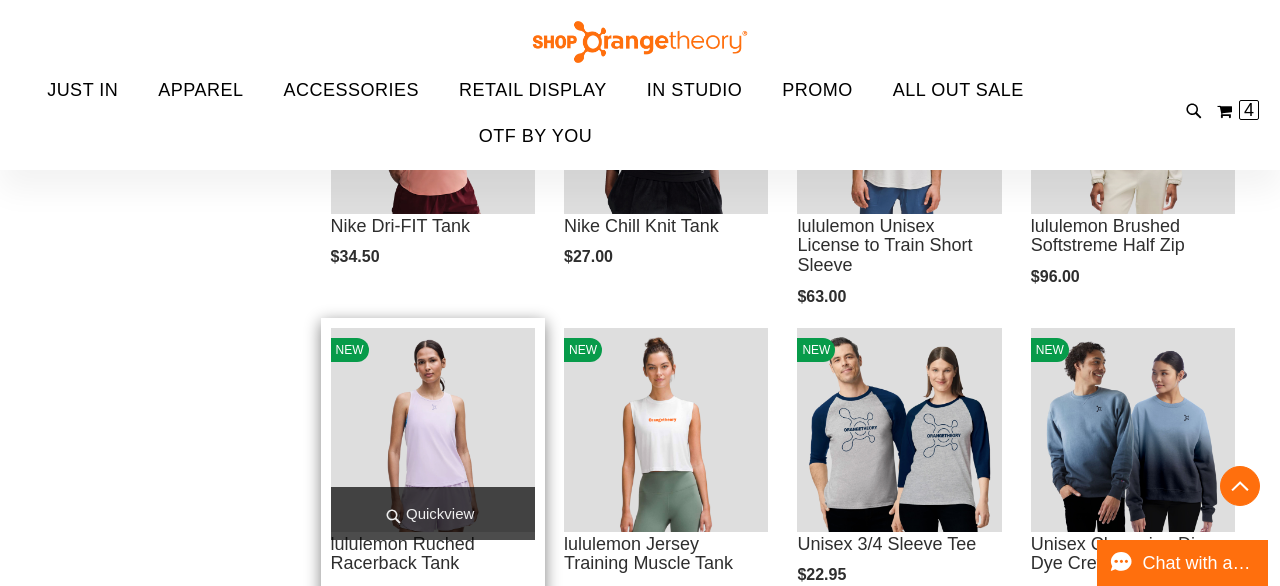 click on "Quickview" at bounding box center [433, 513] 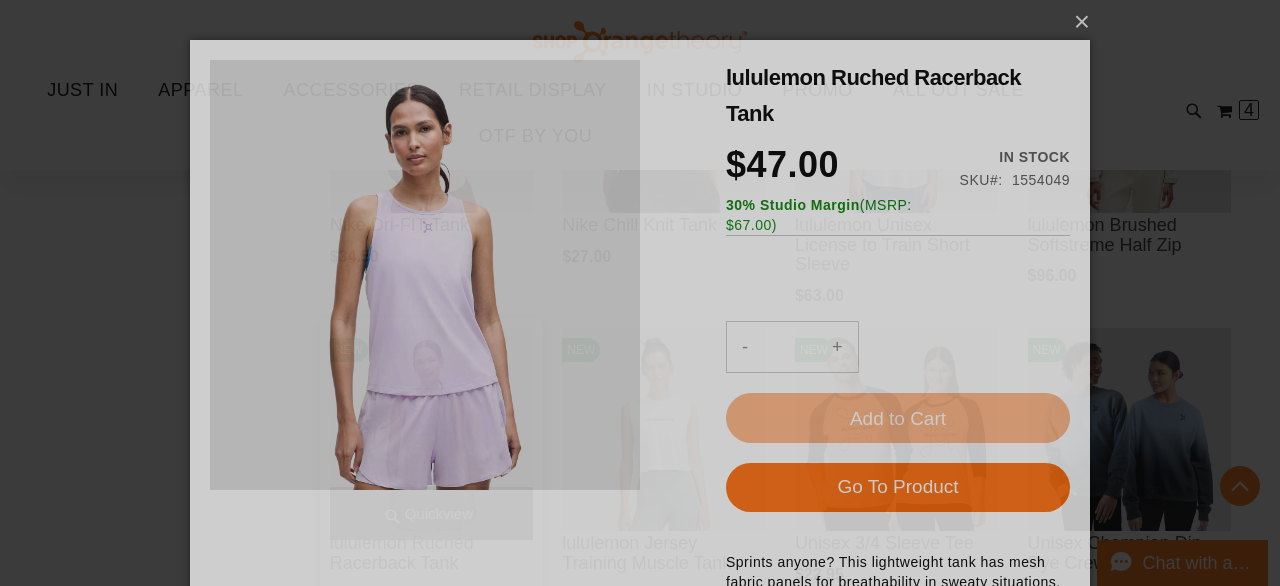 scroll, scrollTop: 0, scrollLeft: 0, axis: both 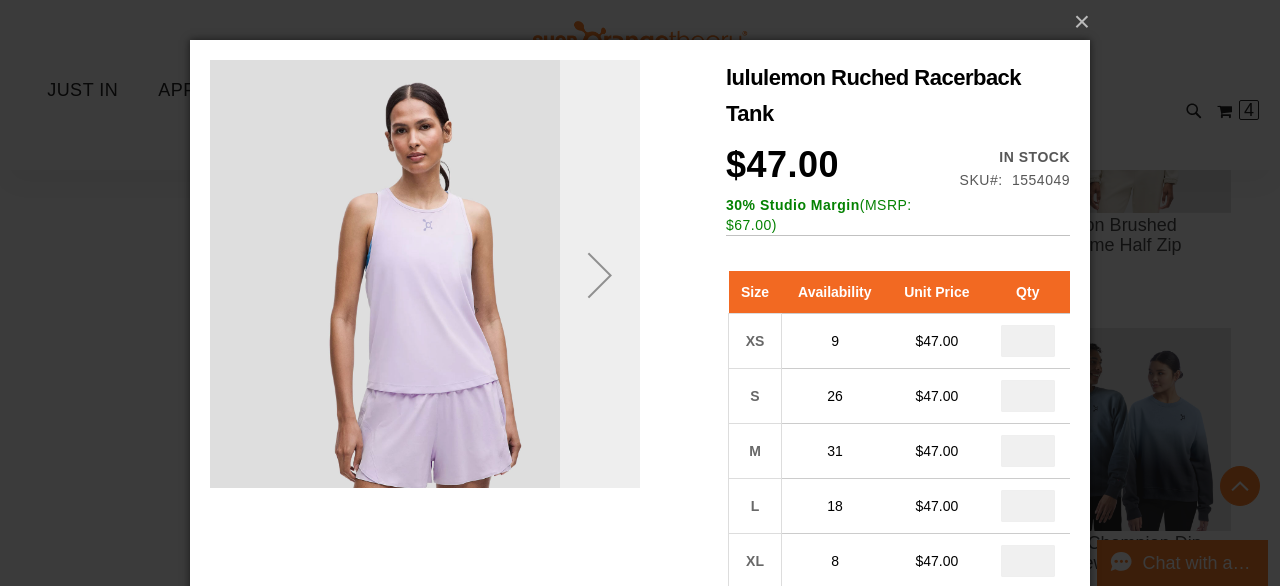 click at bounding box center (600, 275) 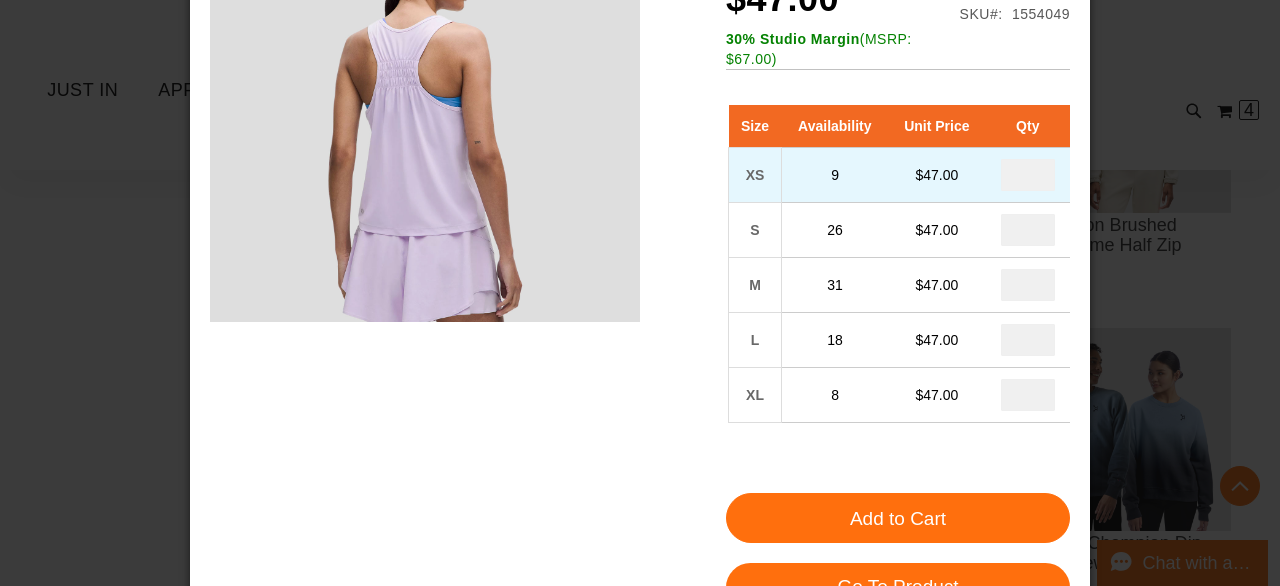 scroll, scrollTop: 169, scrollLeft: 0, axis: vertical 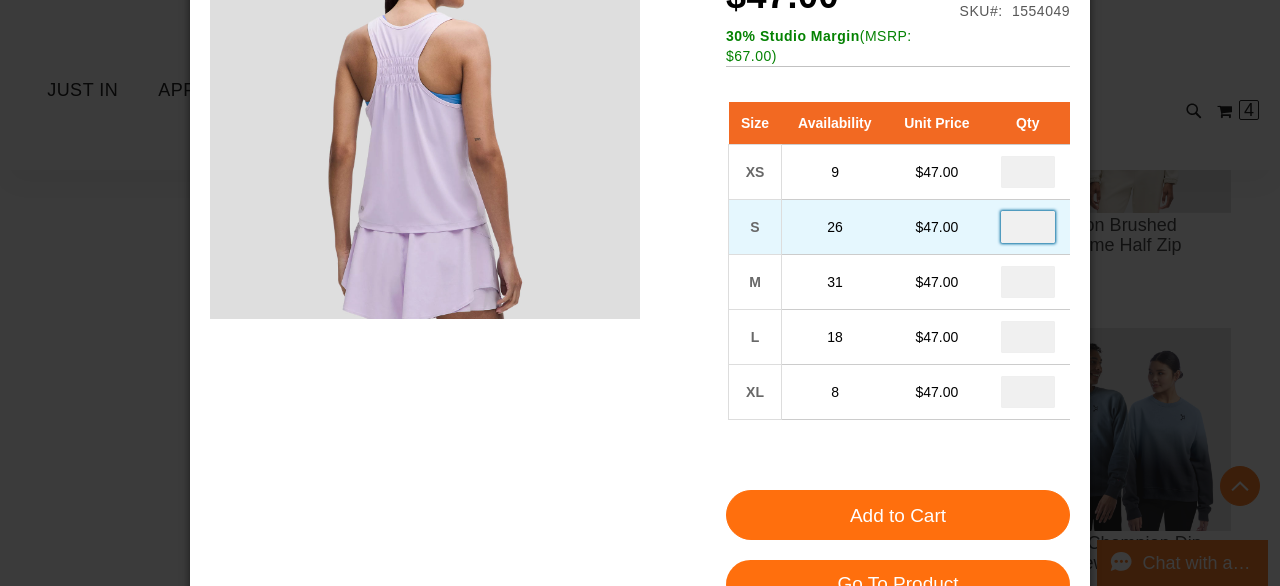 drag, startPoint x: 1040, startPoint y: 230, endPoint x: 993, endPoint y: 228, distance: 47.042534 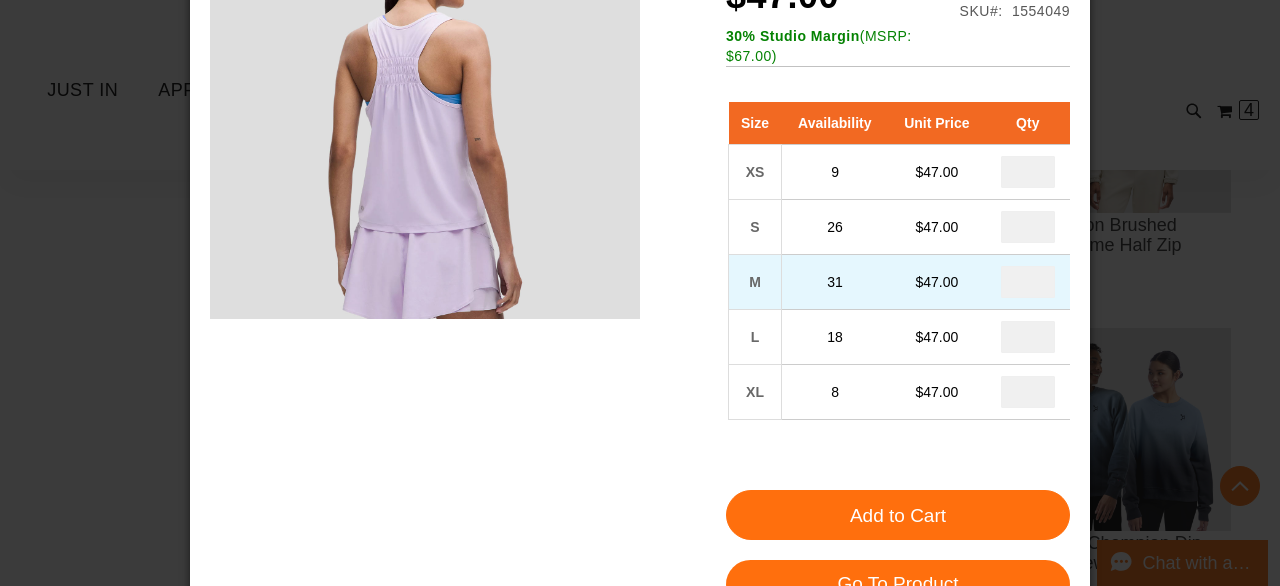 drag, startPoint x: 1044, startPoint y: 279, endPoint x: 1010, endPoint y: 276, distance: 34.132095 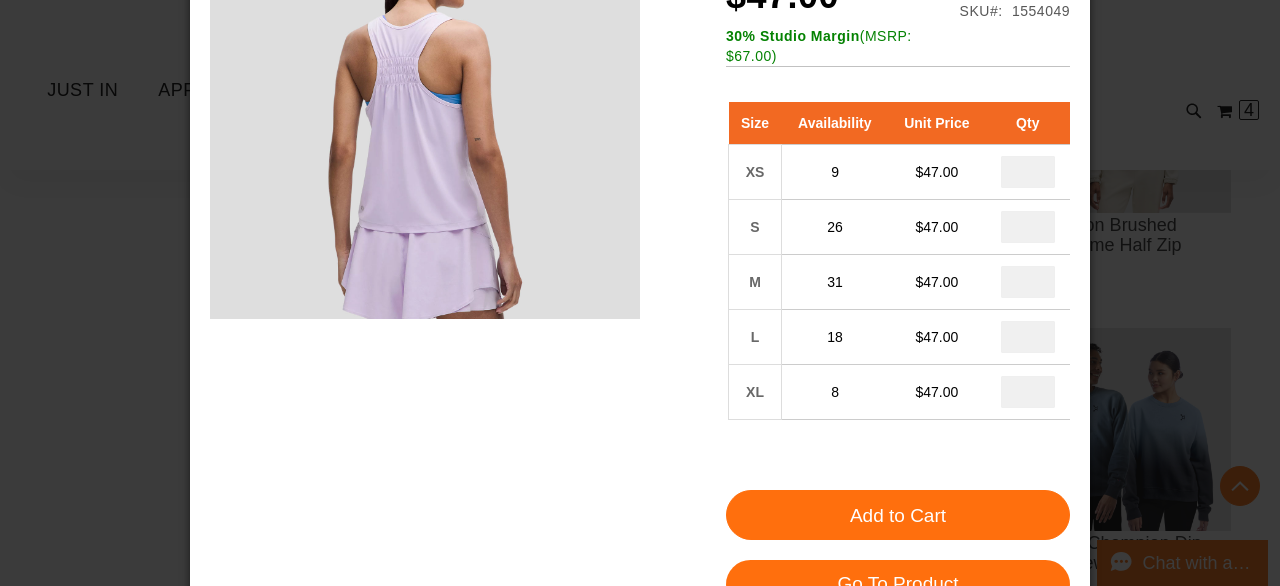 type on "*" 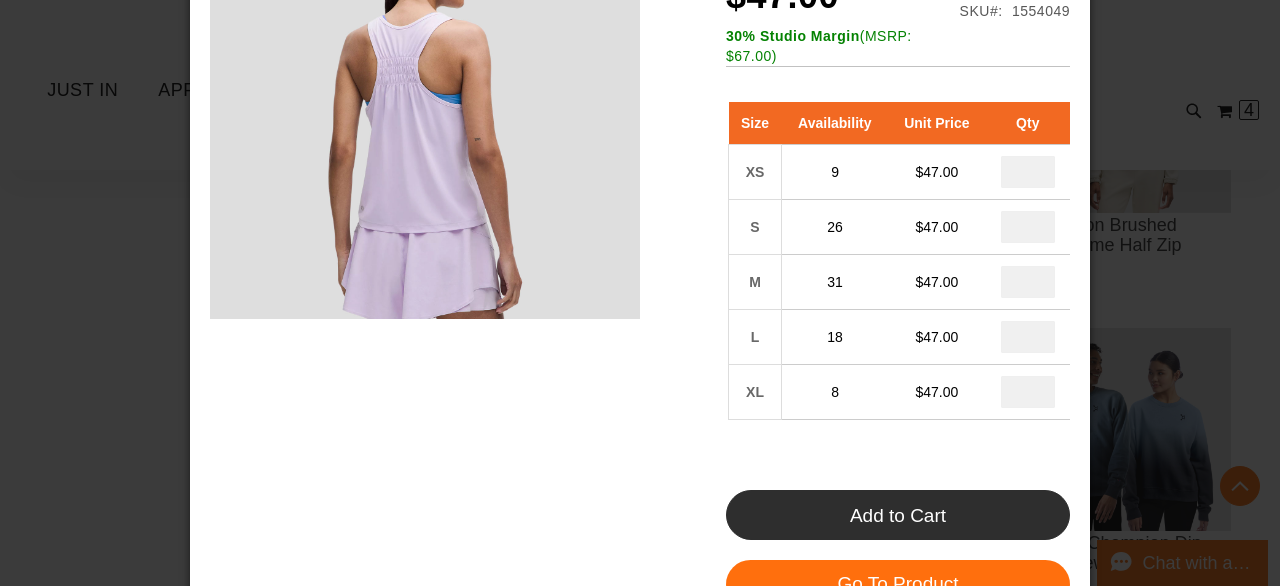 click on "Add to Cart" at bounding box center (898, 515) 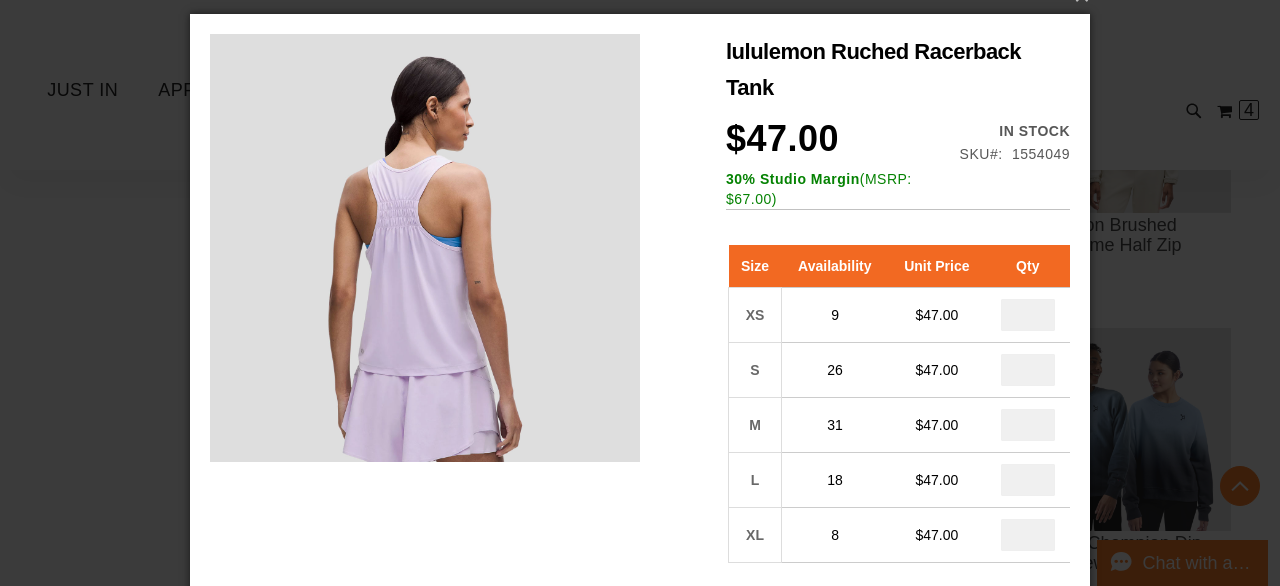 scroll, scrollTop: 0, scrollLeft: 0, axis: both 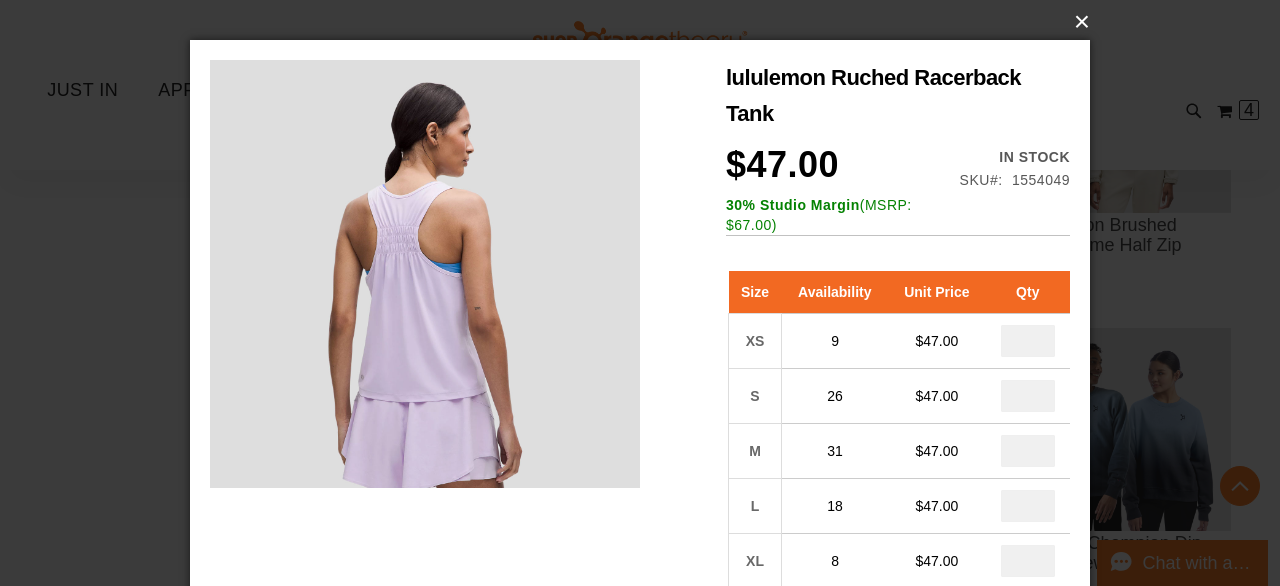 click on "×" at bounding box center [646, 22] 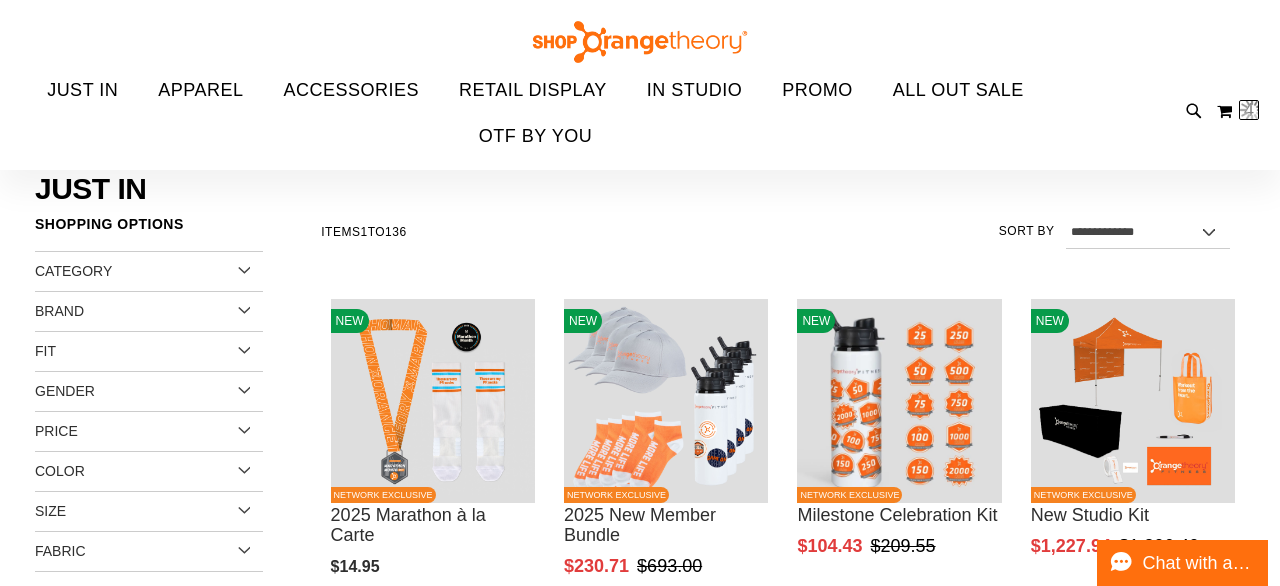 scroll, scrollTop: 0, scrollLeft: 0, axis: both 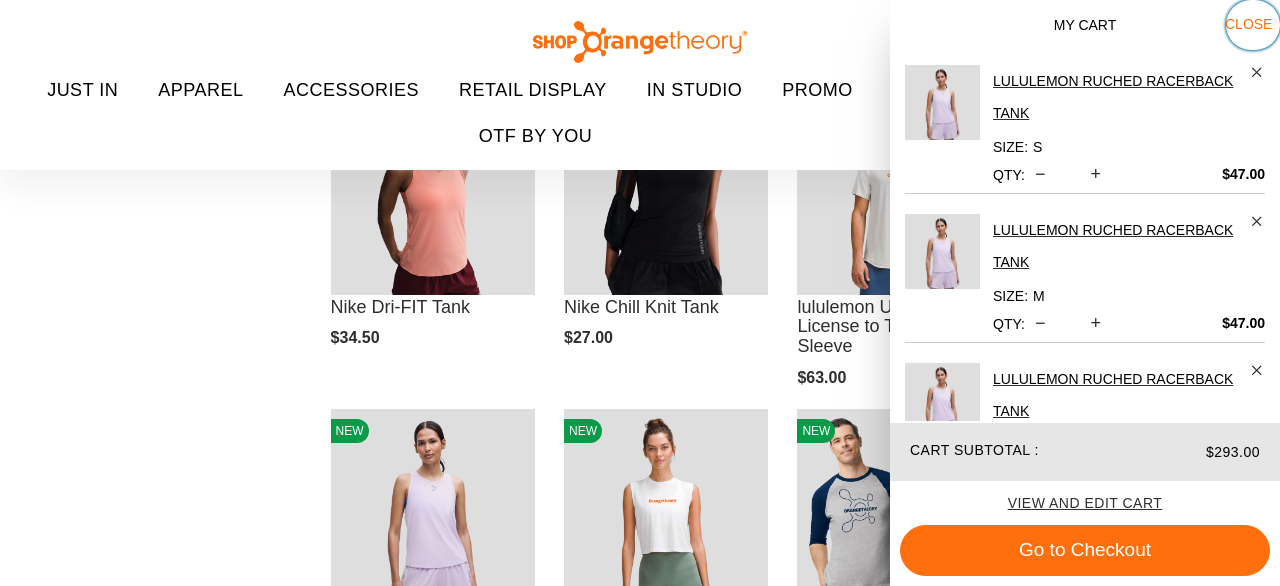 click on "Close" at bounding box center [1248, 24] 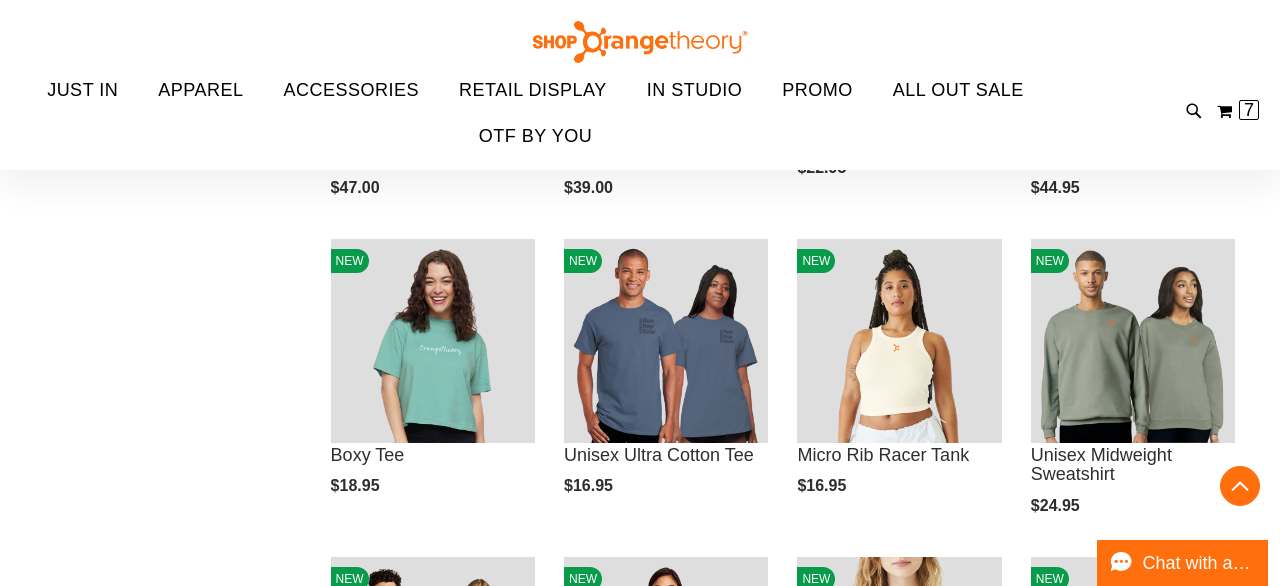 scroll, scrollTop: 2086, scrollLeft: 0, axis: vertical 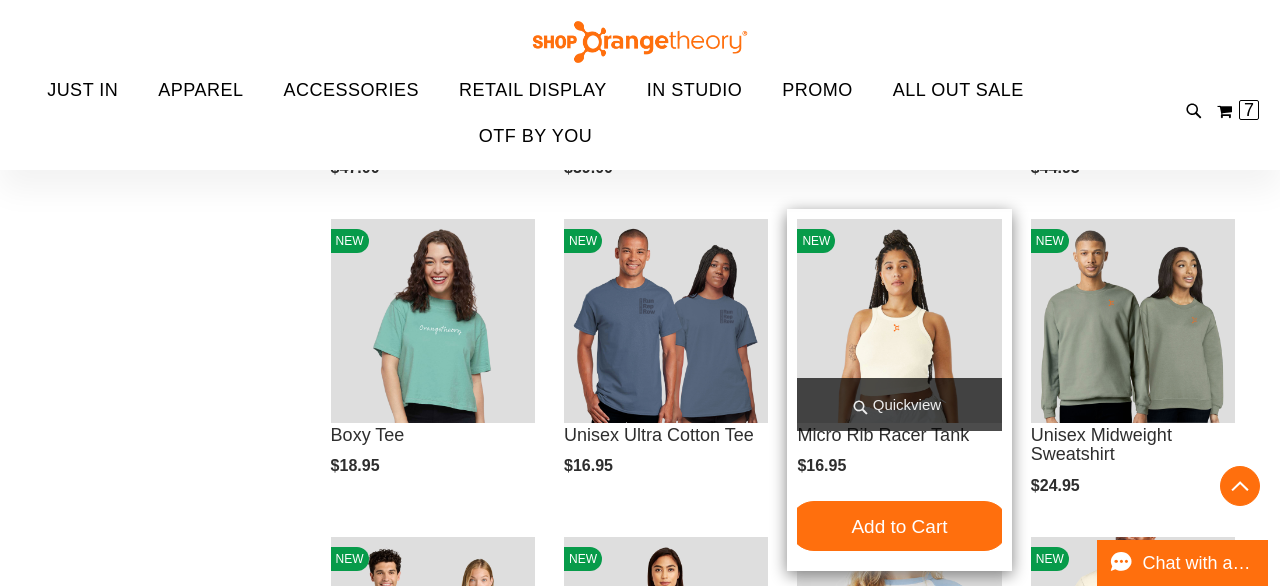 click on "Quickview" at bounding box center (899, 404) 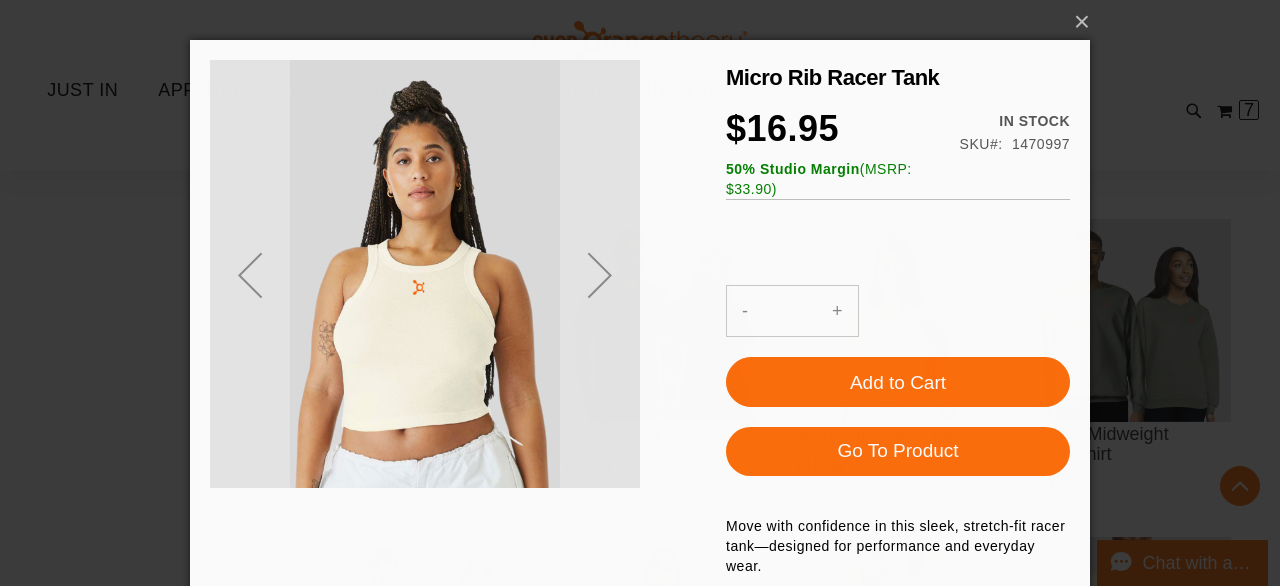 scroll, scrollTop: 0, scrollLeft: 0, axis: both 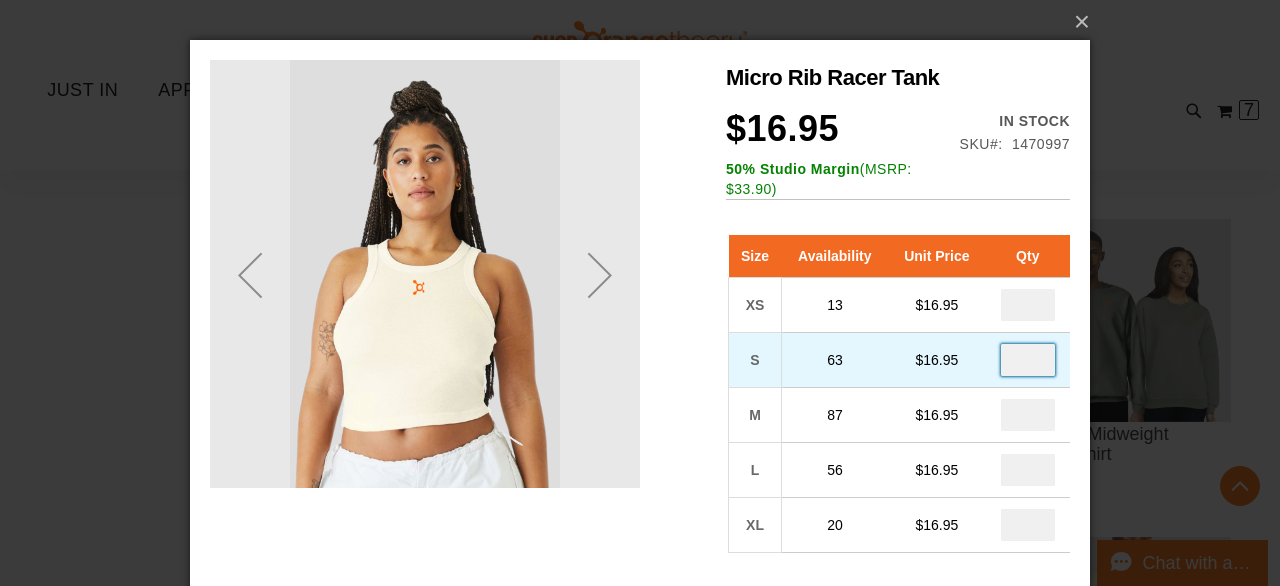 drag, startPoint x: 1042, startPoint y: 366, endPoint x: 987, endPoint y: 365, distance: 55.00909 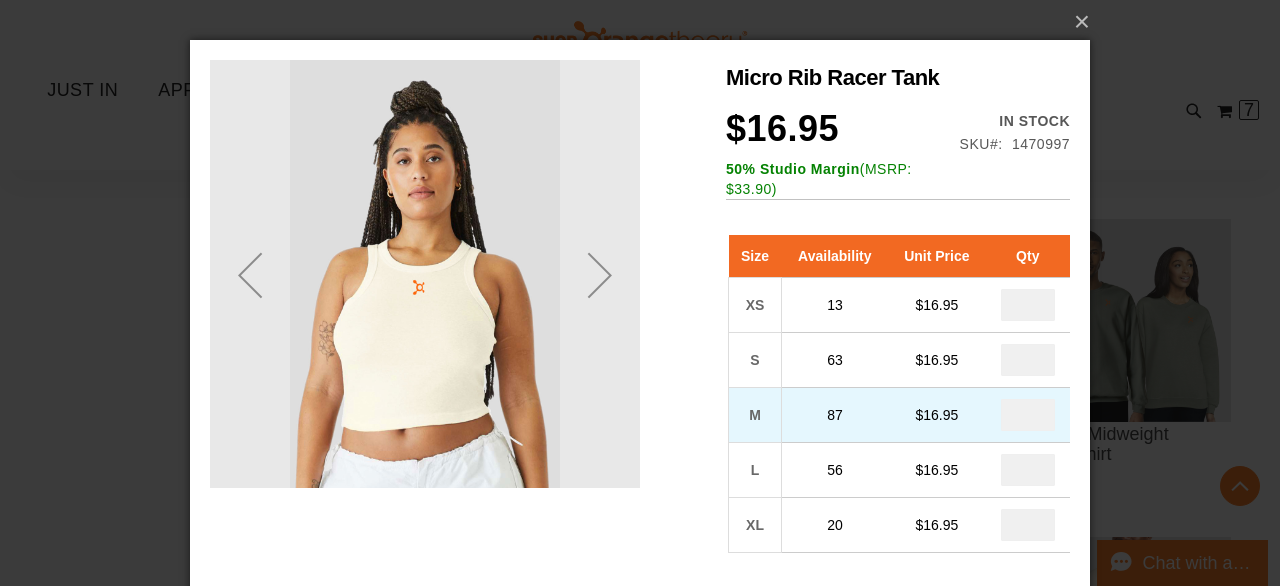 drag, startPoint x: 1046, startPoint y: 412, endPoint x: 1003, endPoint y: 412, distance: 43 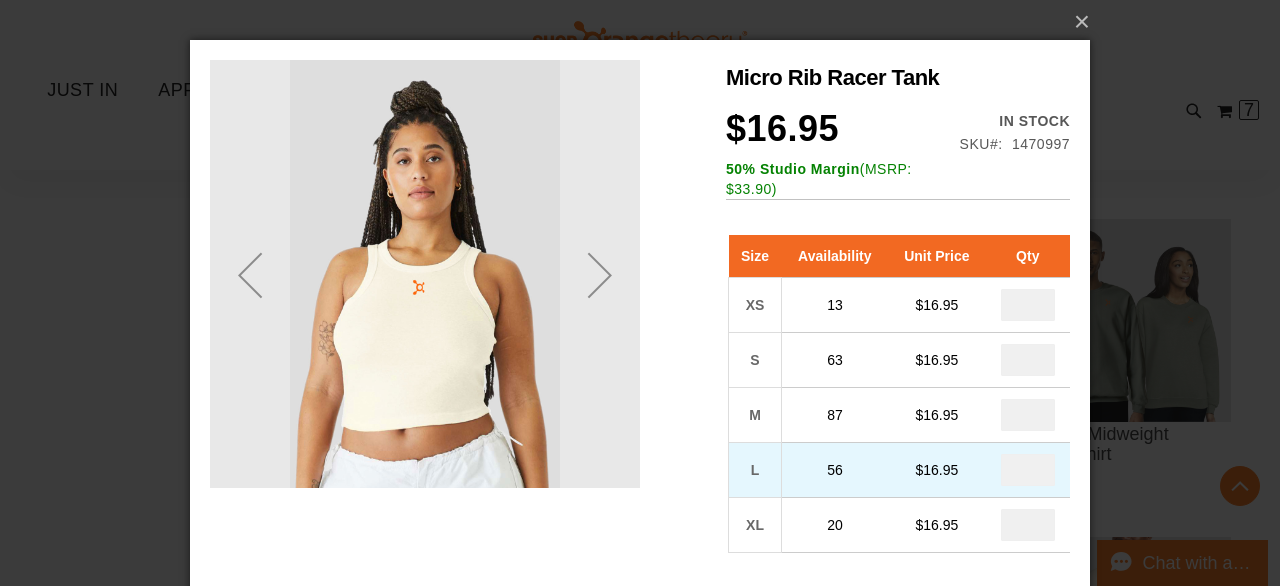 drag, startPoint x: 1044, startPoint y: 468, endPoint x: 1008, endPoint y: 468, distance: 36 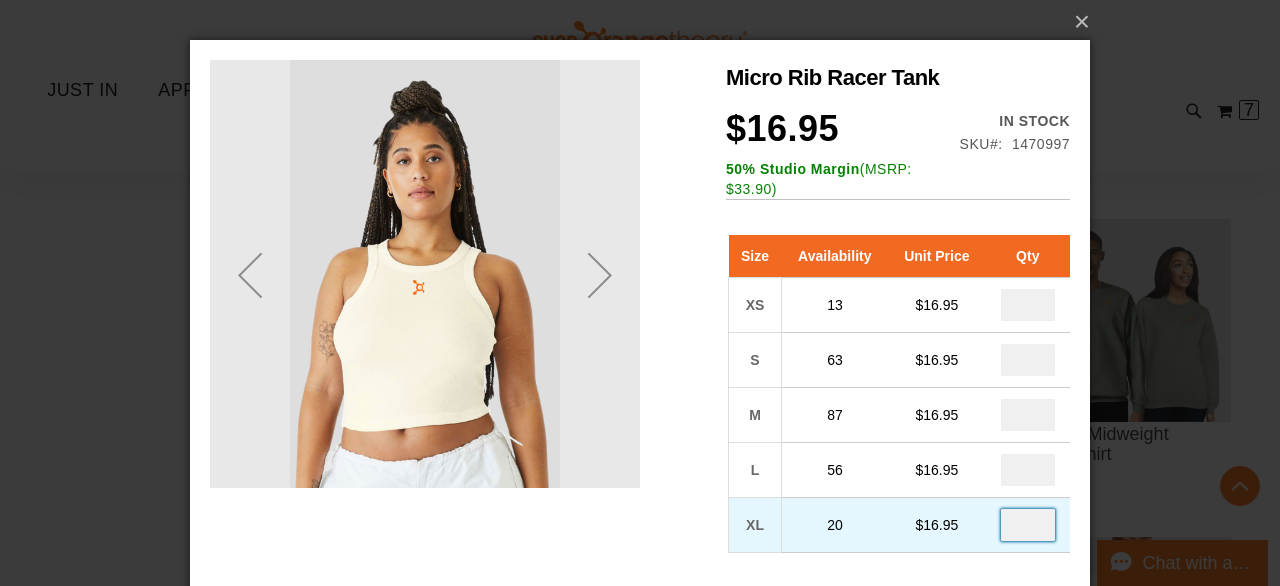drag, startPoint x: 1032, startPoint y: 524, endPoint x: 991, endPoint y: 524, distance: 41 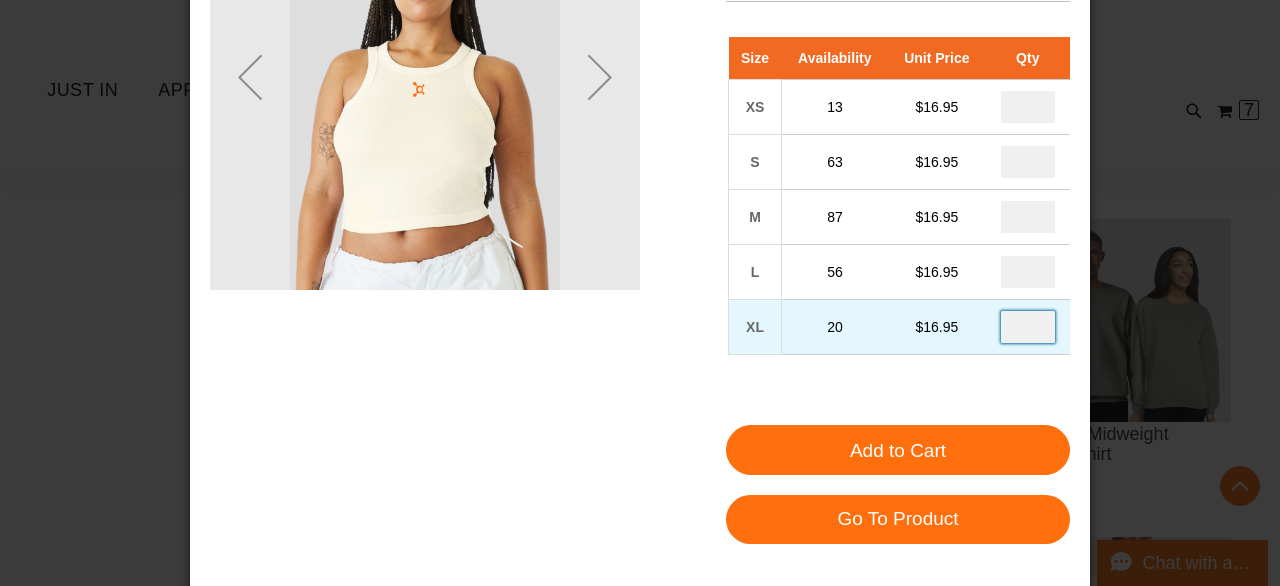 scroll, scrollTop: 204, scrollLeft: 0, axis: vertical 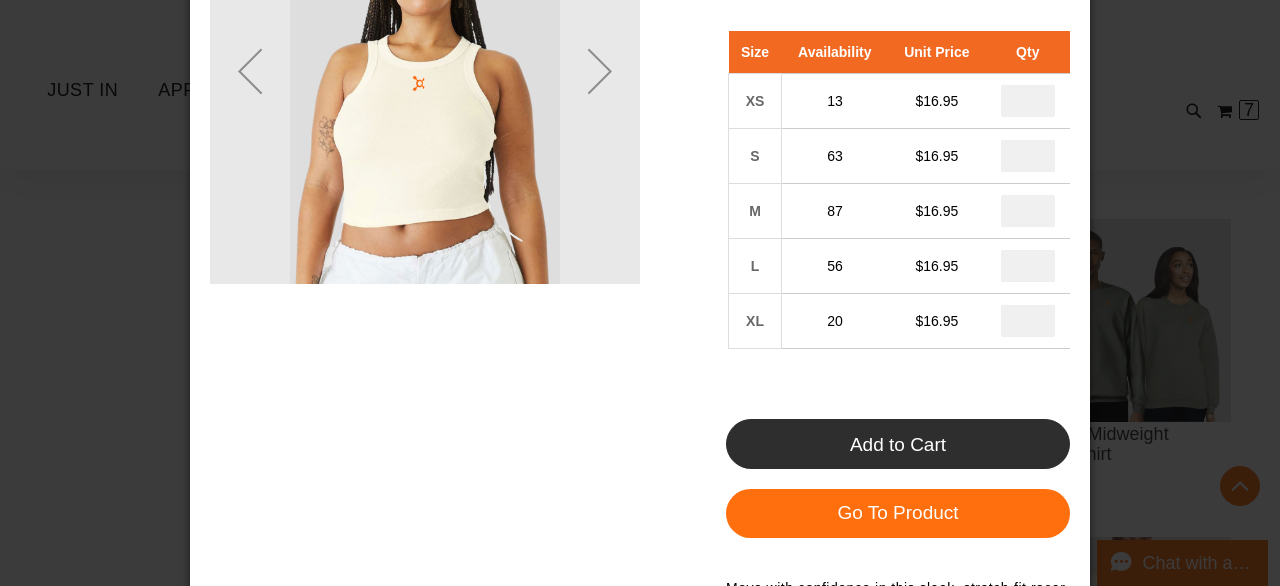 click on "Add to Cart" at bounding box center [898, 444] 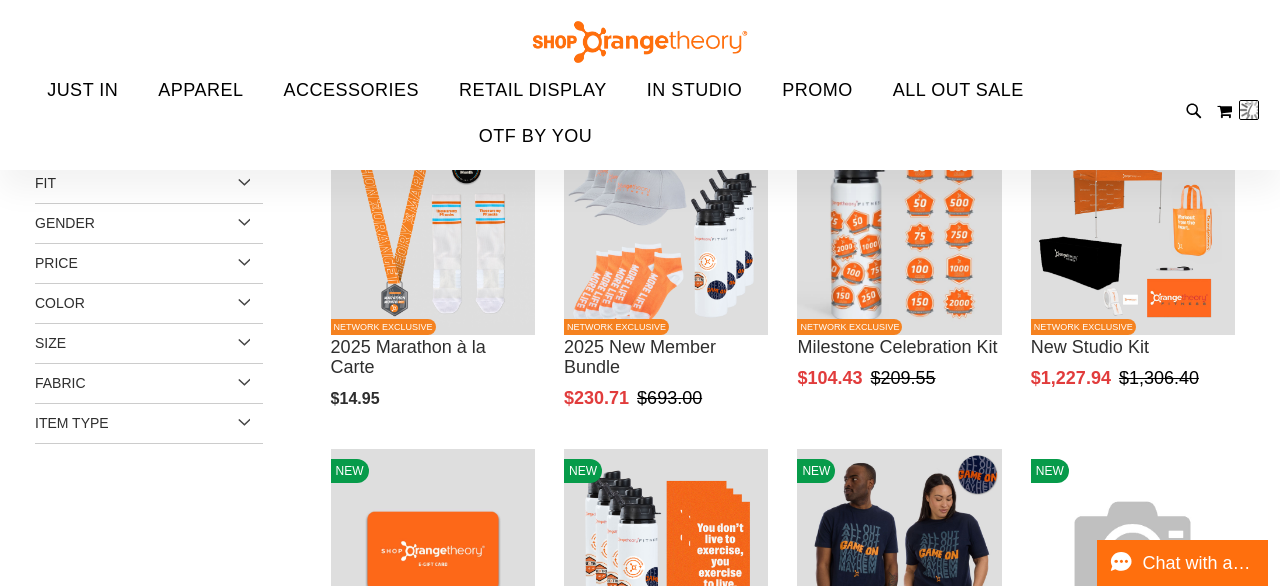 scroll, scrollTop: 0, scrollLeft: 0, axis: both 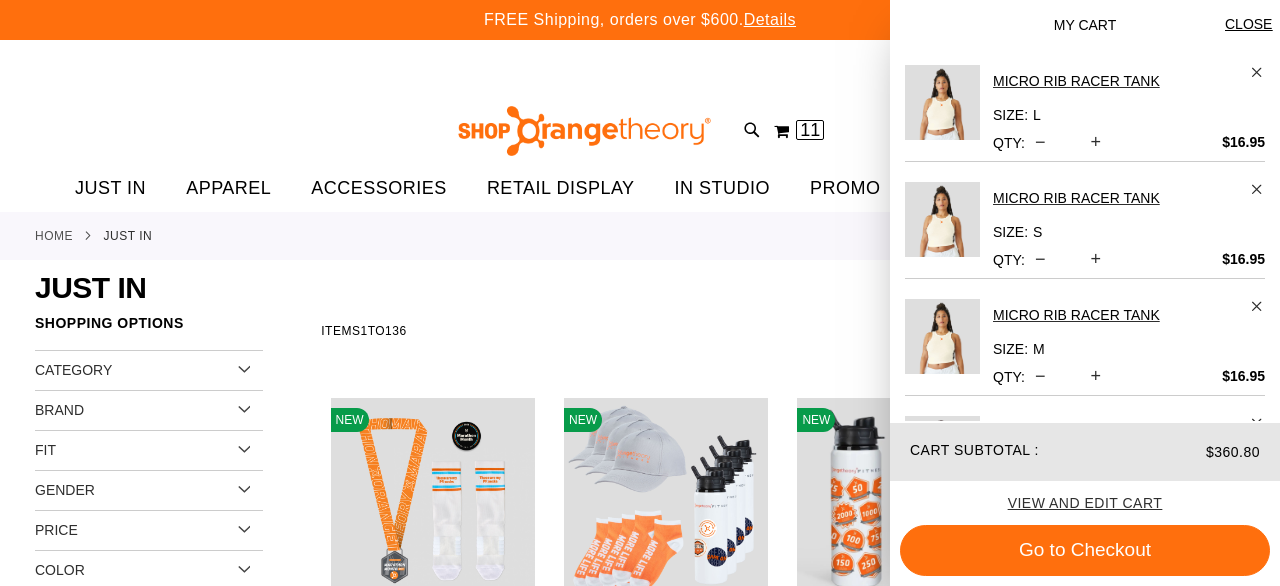 click on "**********" at bounding box center (778, 332) 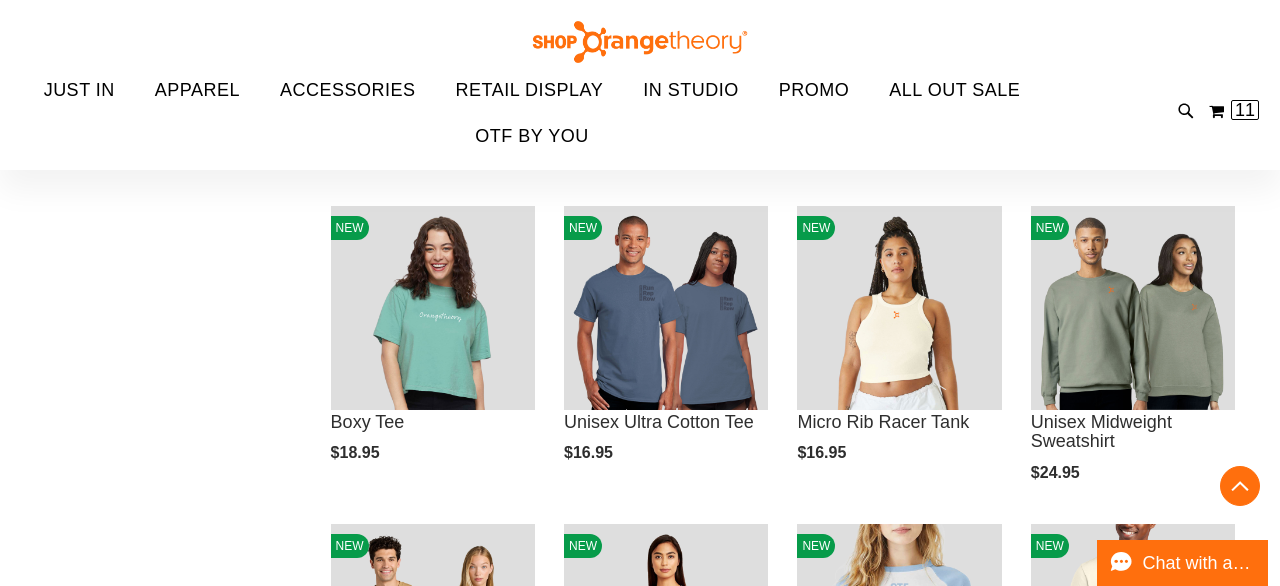scroll, scrollTop: 2098, scrollLeft: 0, axis: vertical 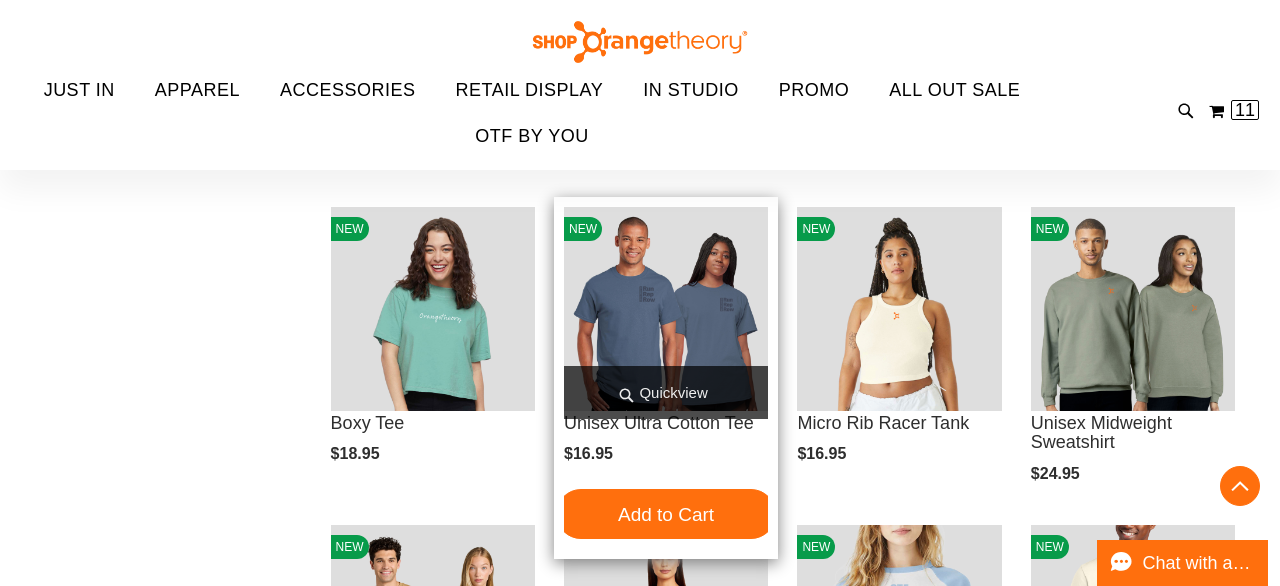 click on "Quickview" at bounding box center (666, 392) 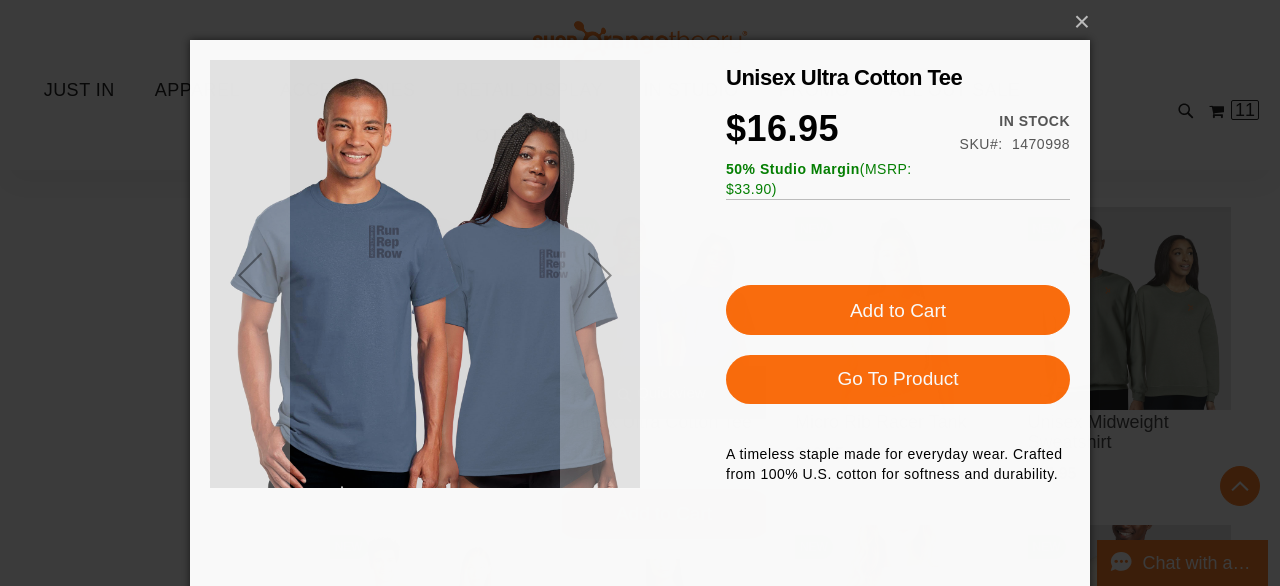 scroll, scrollTop: 0, scrollLeft: 0, axis: both 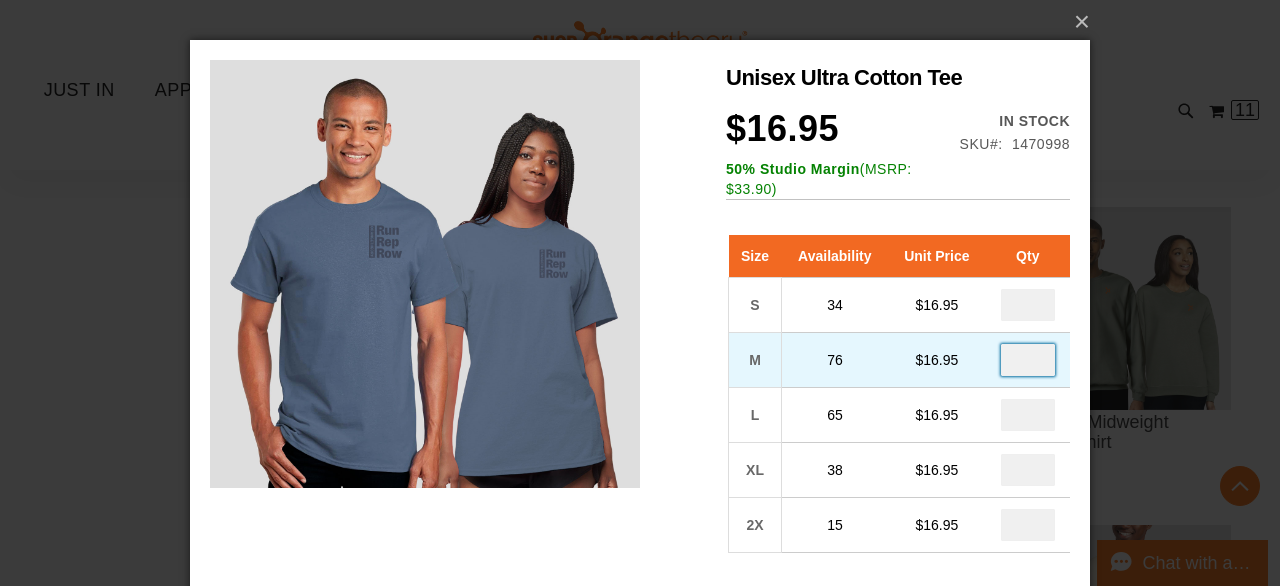 drag, startPoint x: 1039, startPoint y: 361, endPoint x: 1005, endPoint y: 360, distance: 34.0147 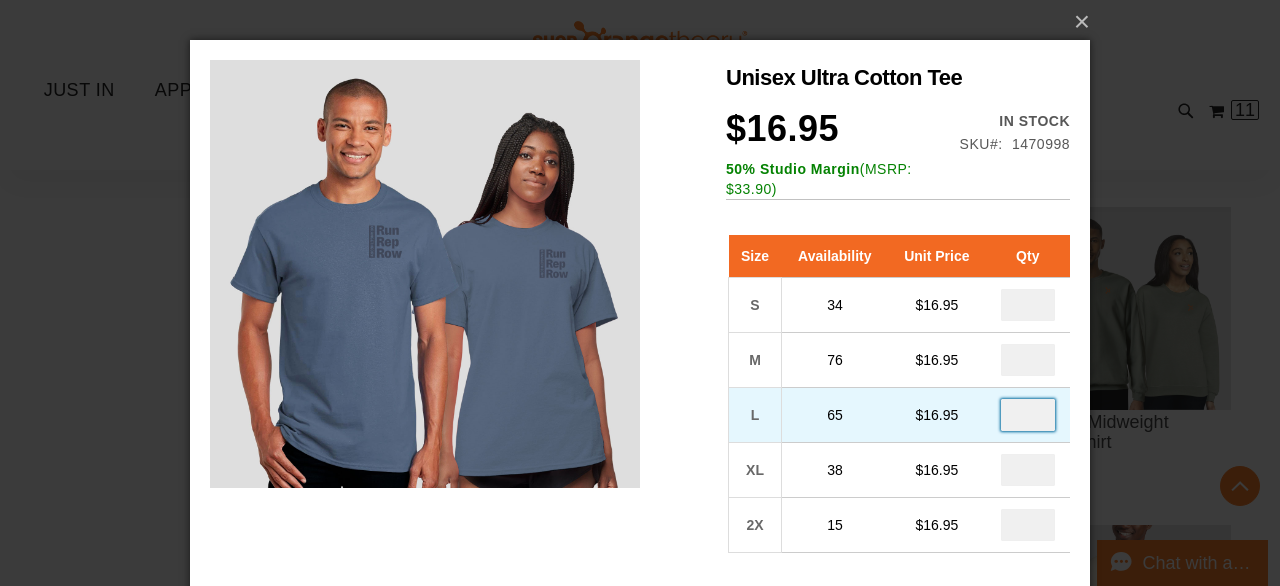 drag, startPoint x: 1045, startPoint y: 410, endPoint x: 996, endPoint y: 410, distance: 49 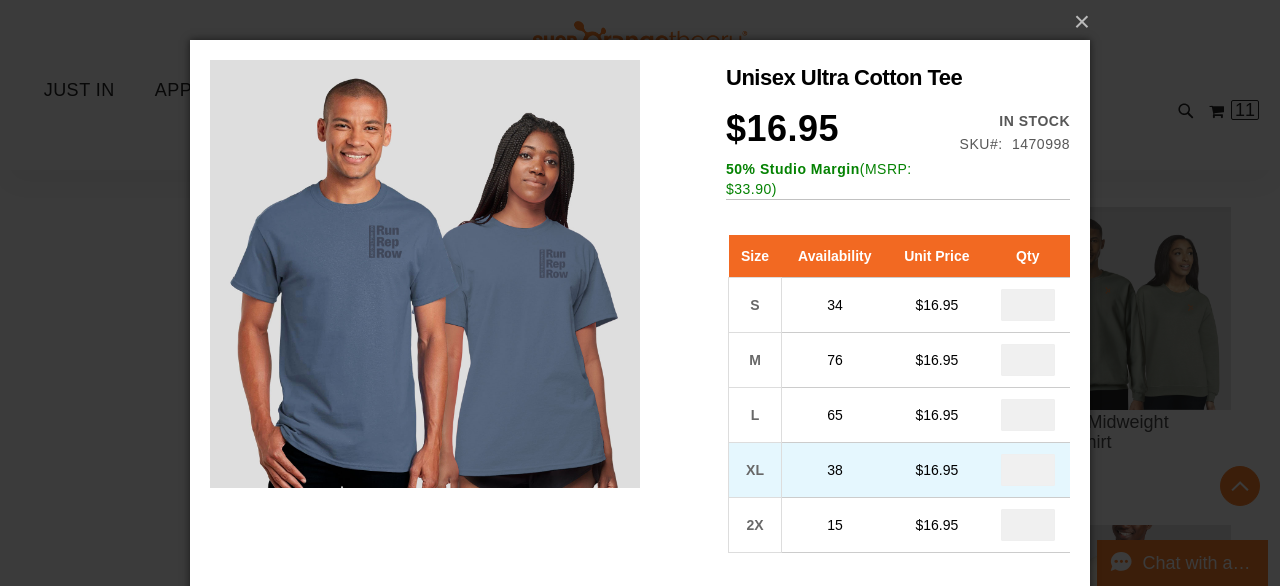 drag, startPoint x: 1041, startPoint y: 467, endPoint x: 1012, endPoint y: 466, distance: 29.017237 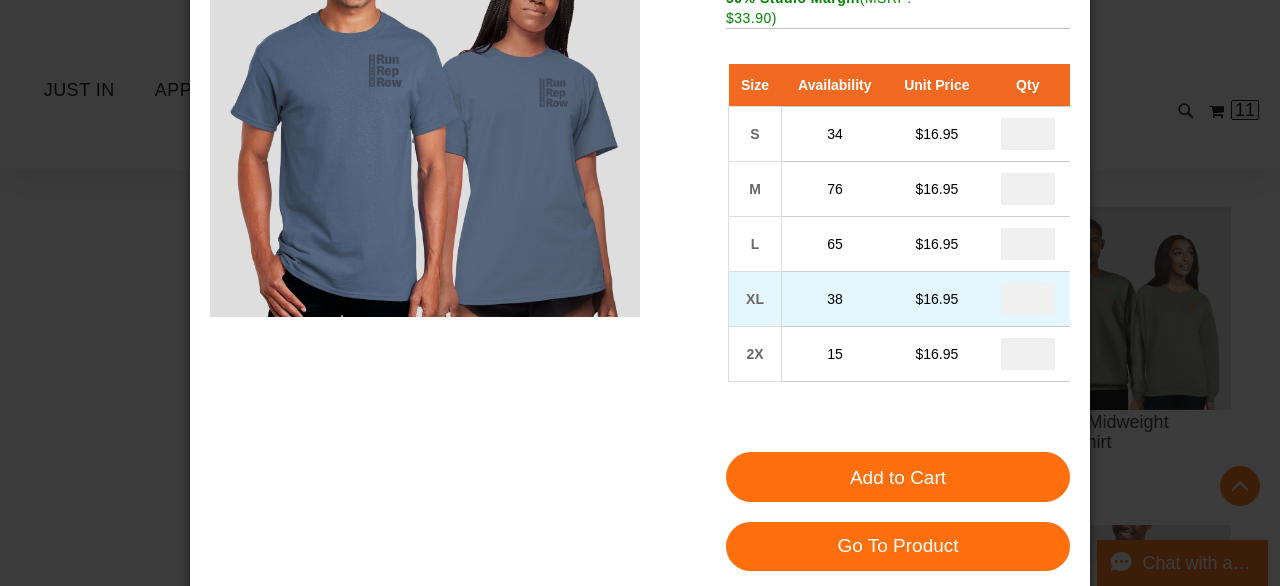scroll, scrollTop: 183, scrollLeft: 0, axis: vertical 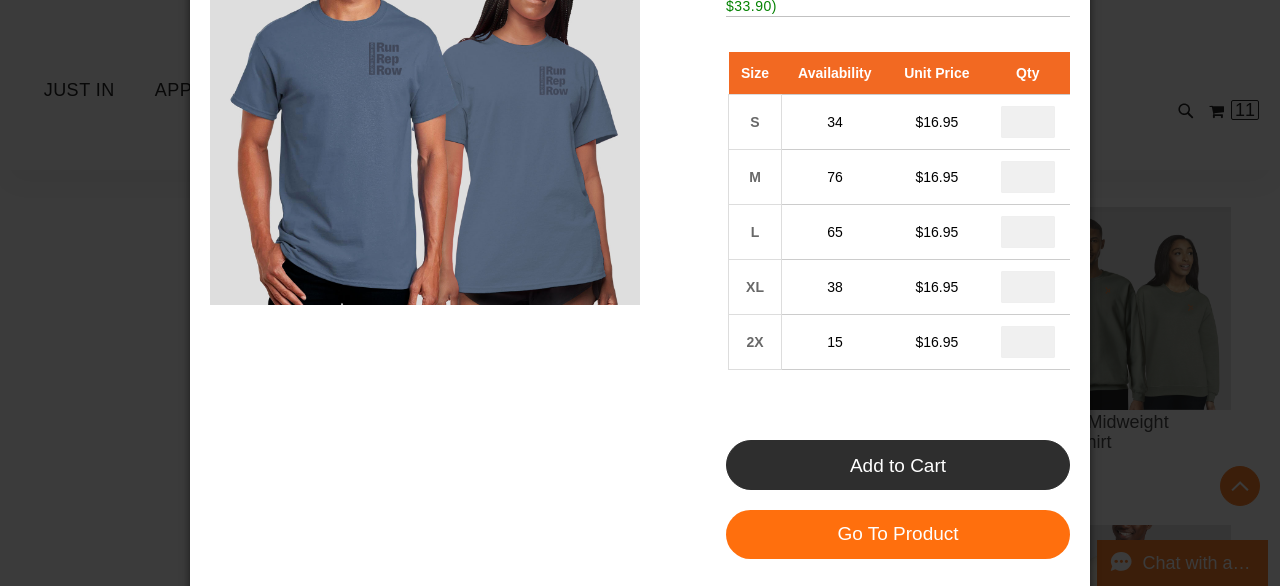type on "*" 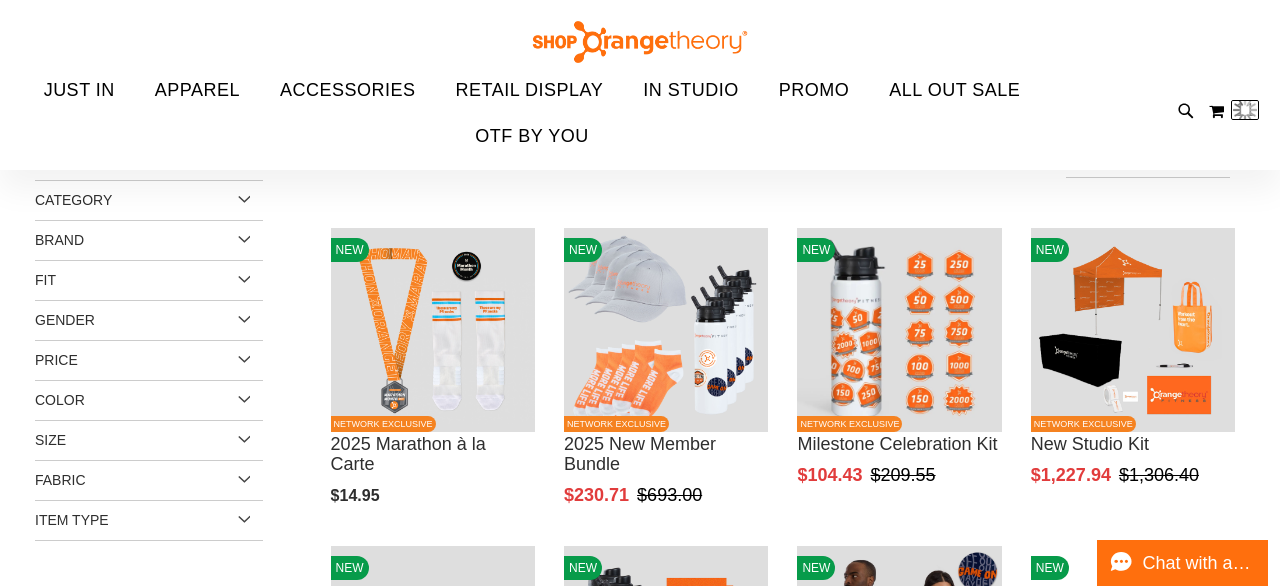 scroll, scrollTop: 0, scrollLeft: 0, axis: both 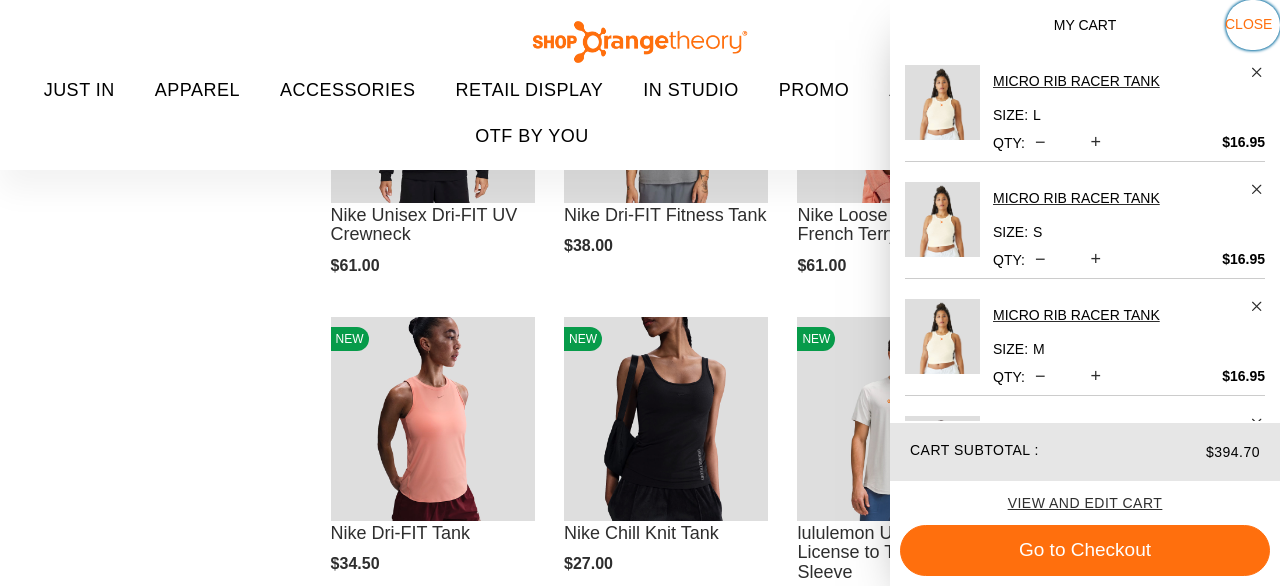 click on "Close" at bounding box center (1248, 24) 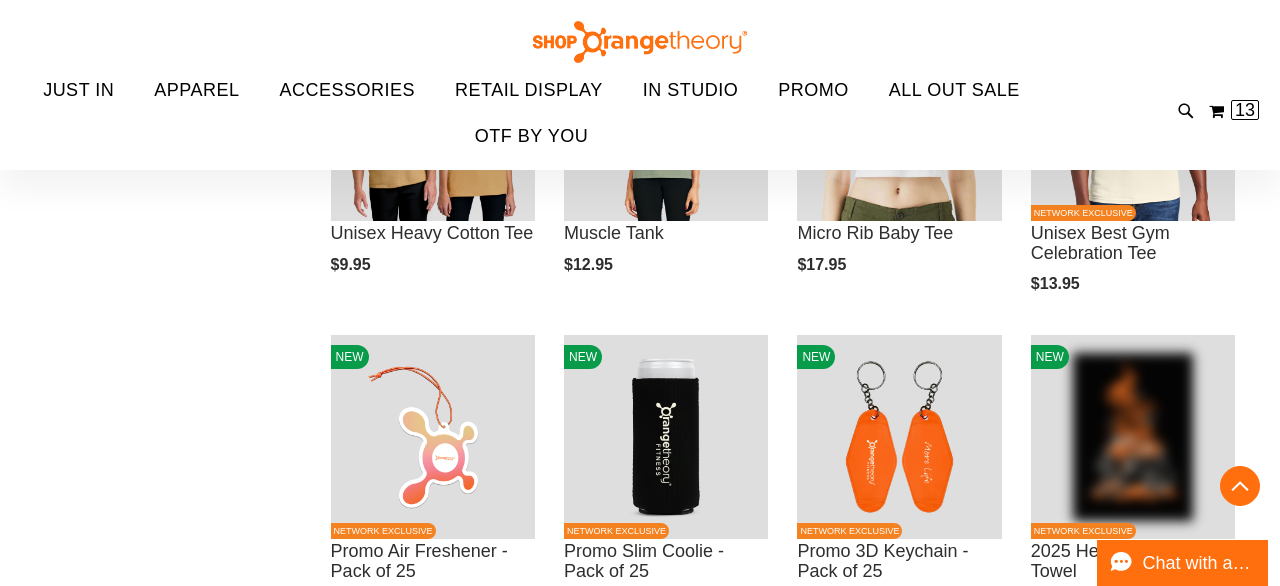 scroll, scrollTop: 2615, scrollLeft: 0, axis: vertical 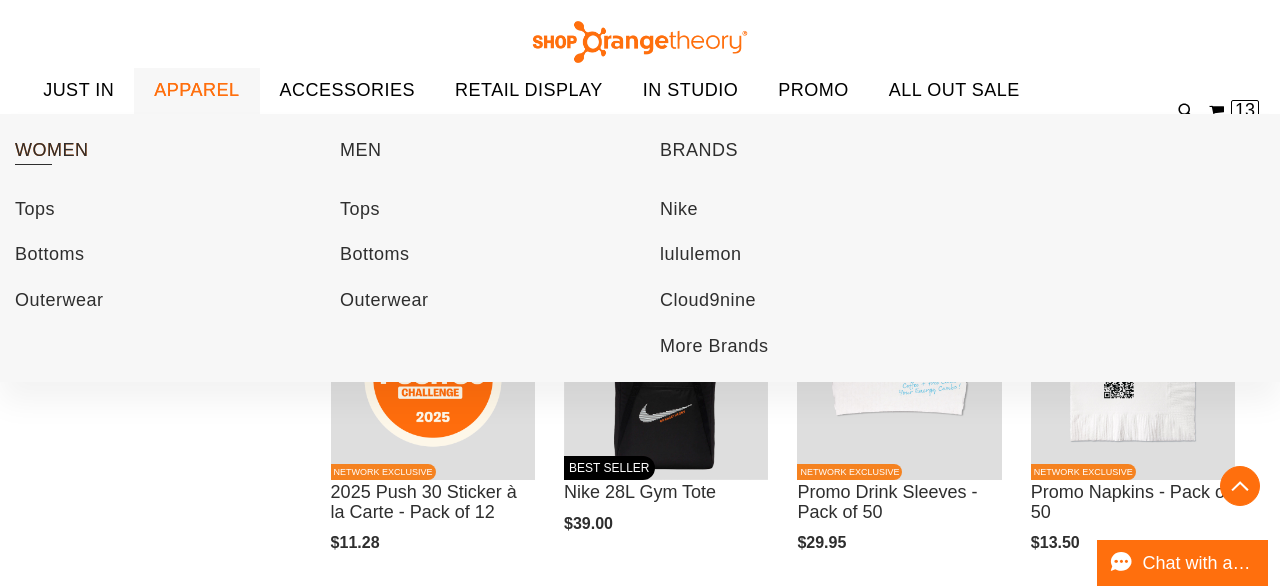 click on "WOMEN" at bounding box center (52, 152) 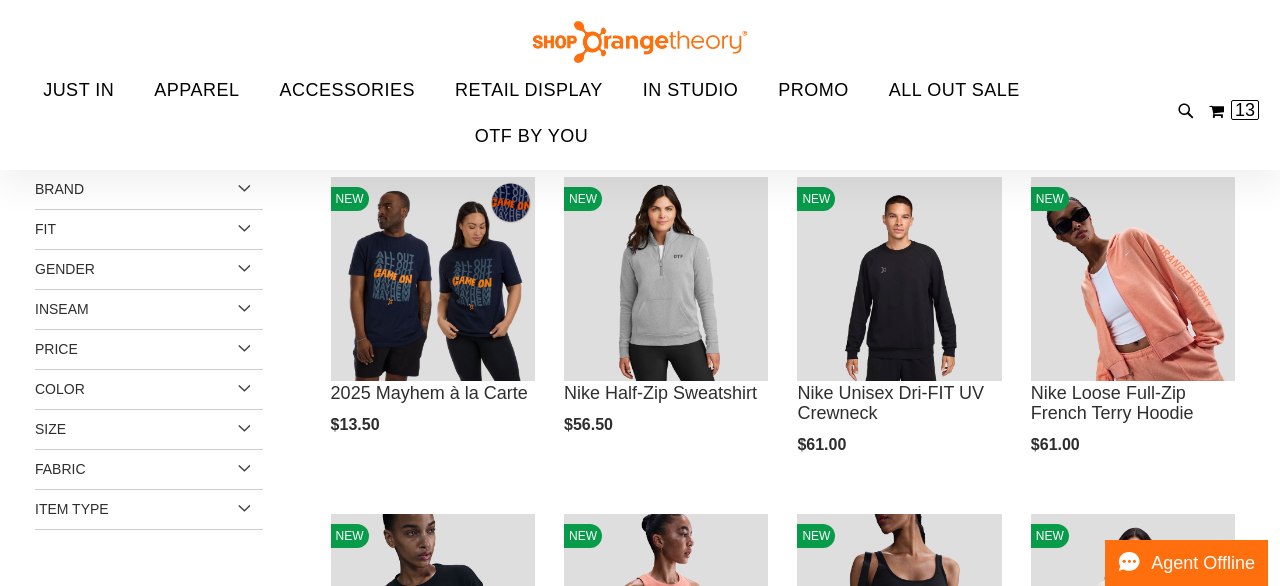 scroll, scrollTop: 232, scrollLeft: 0, axis: vertical 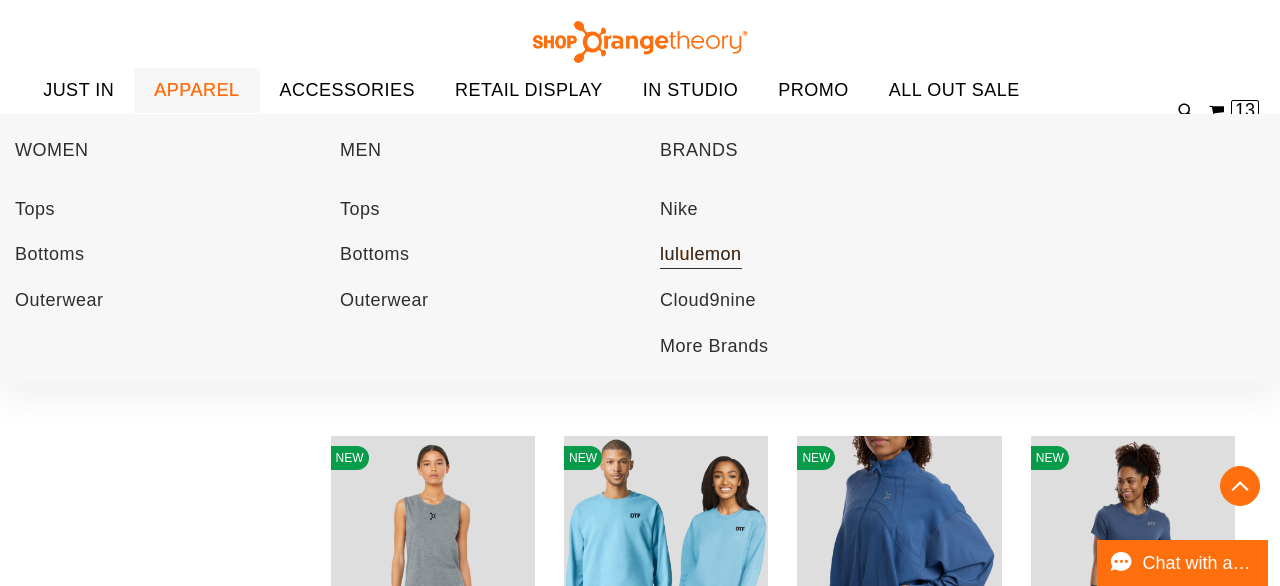 type on "**********" 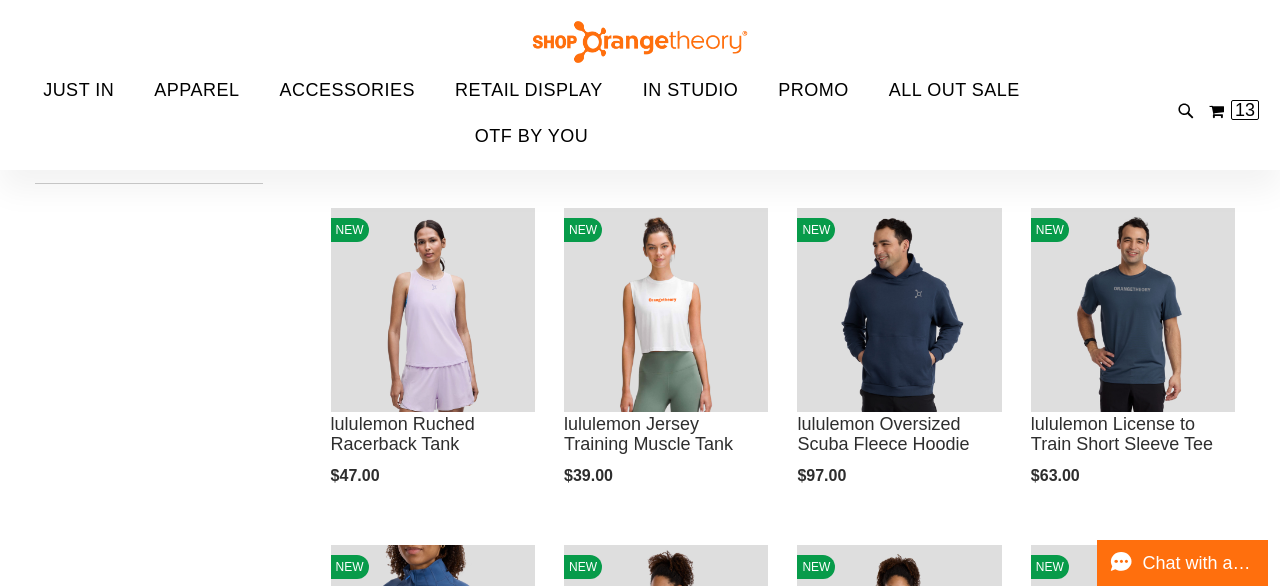scroll, scrollTop: 359, scrollLeft: 0, axis: vertical 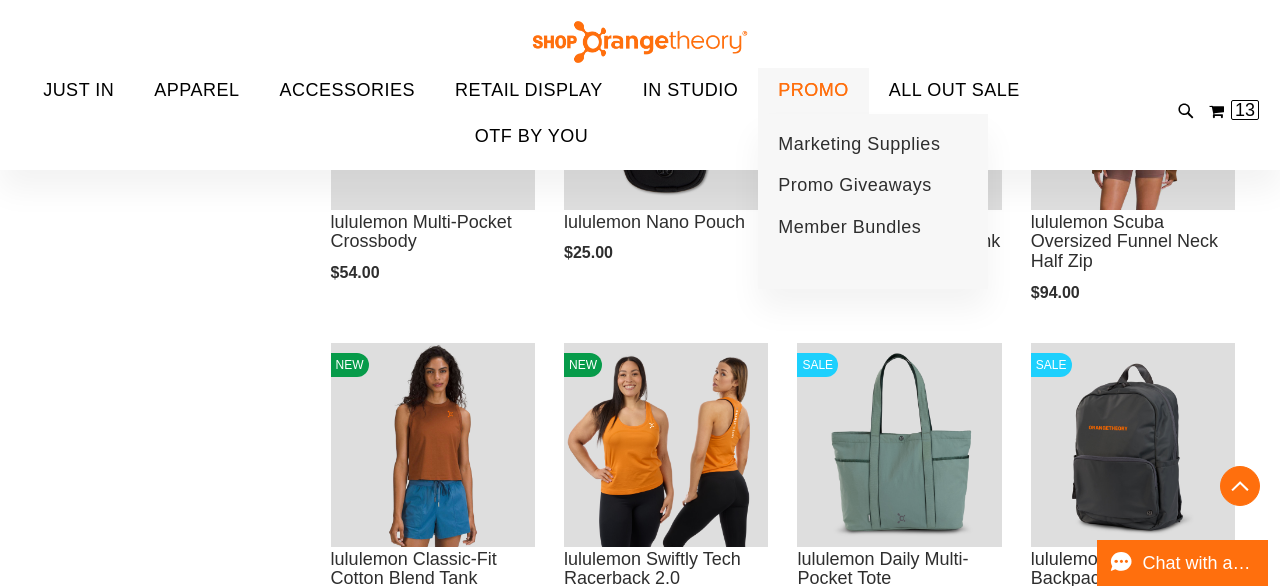 type on "**********" 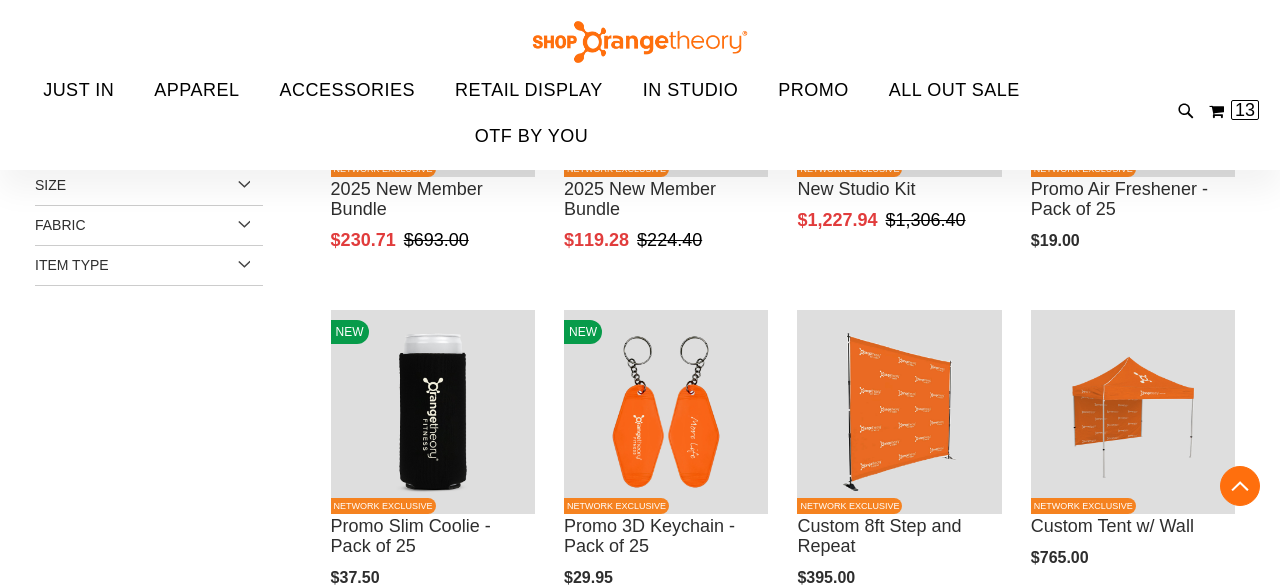 scroll, scrollTop: 515, scrollLeft: 0, axis: vertical 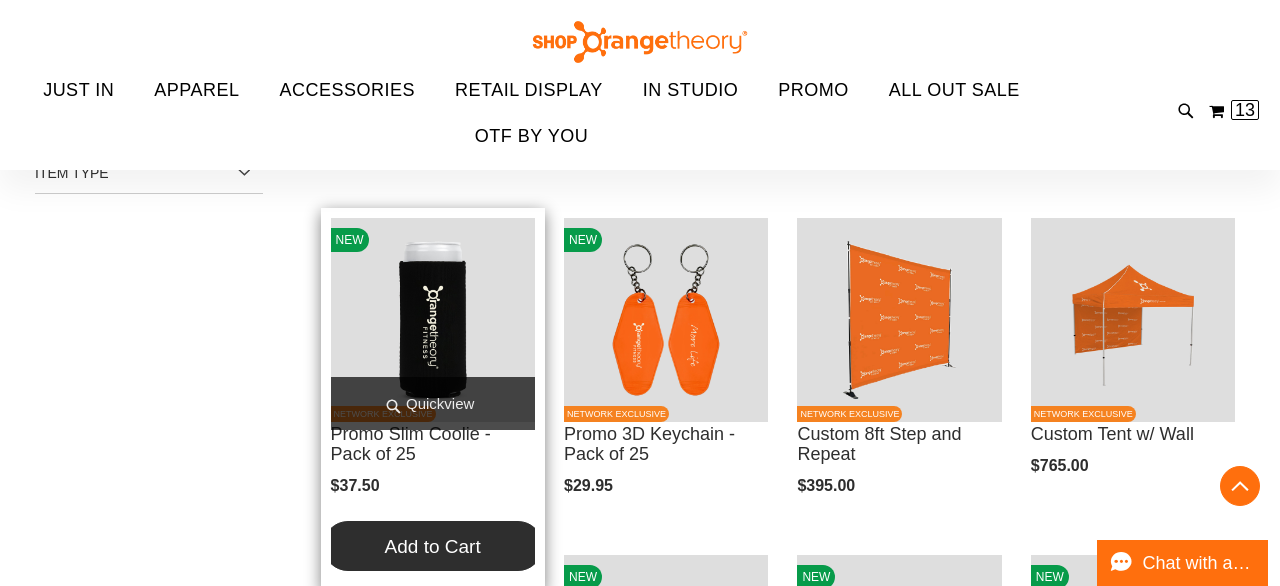 type on "**********" 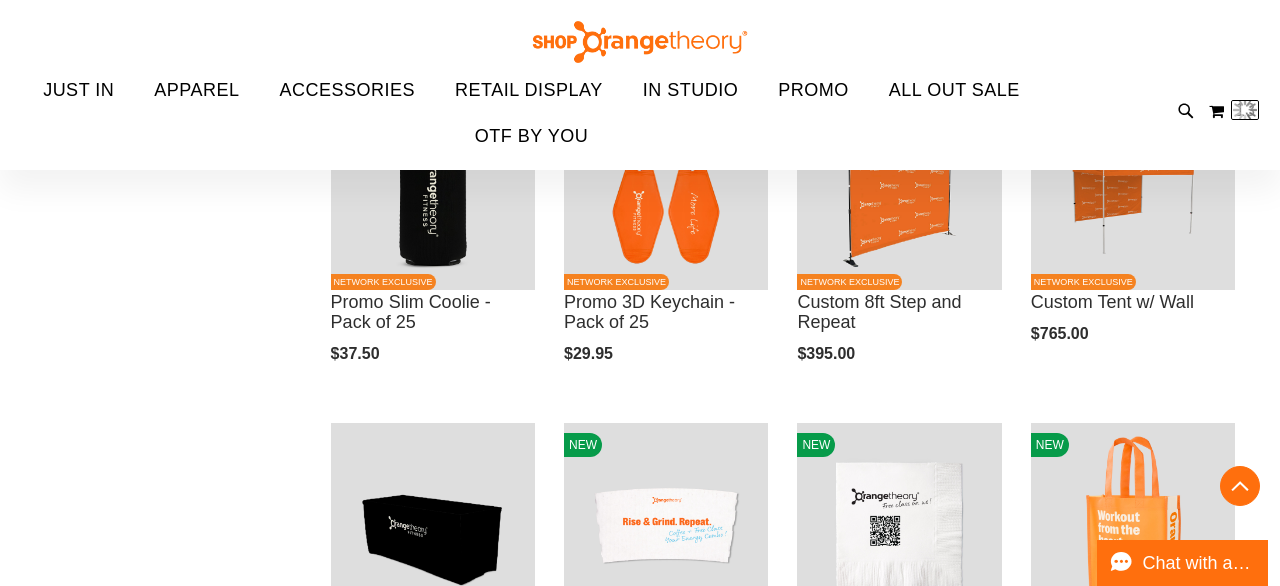 scroll, scrollTop: 648, scrollLeft: 0, axis: vertical 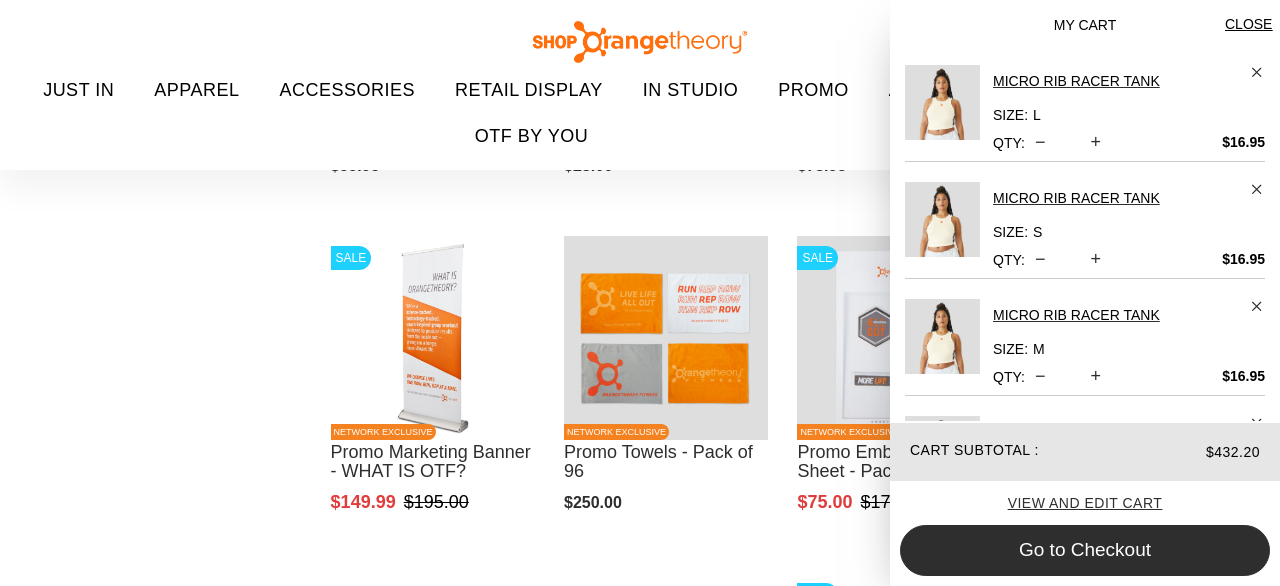 click on "Go to Checkout" at bounding box center (1085, 549) 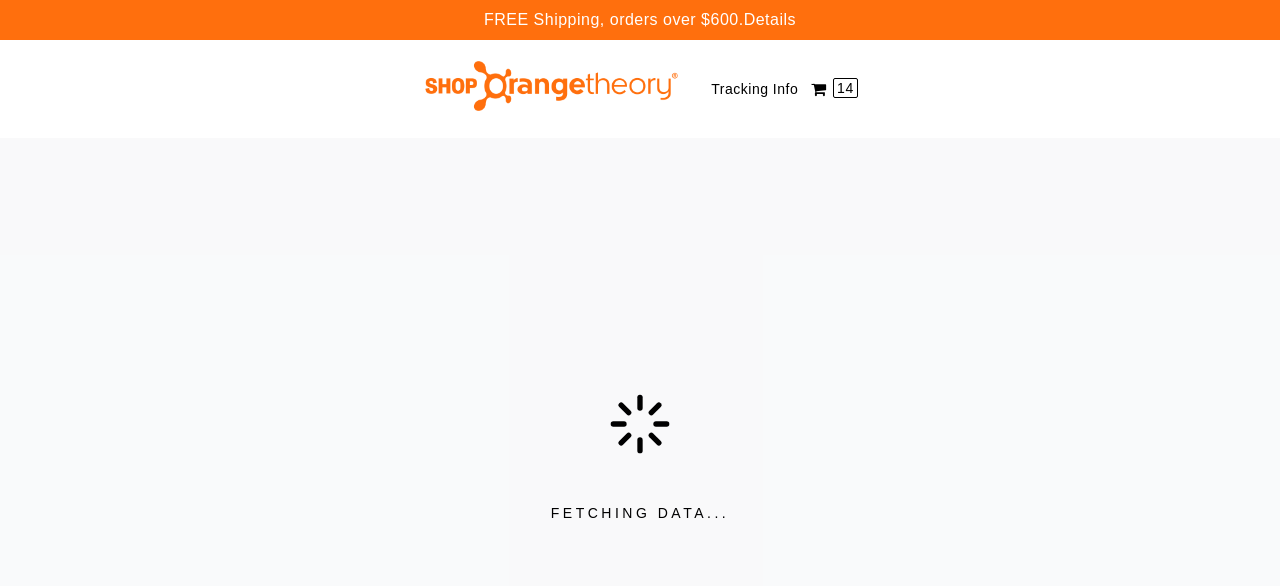 scroll, scrollTop: 0, scrollLeft: 0, axis: both 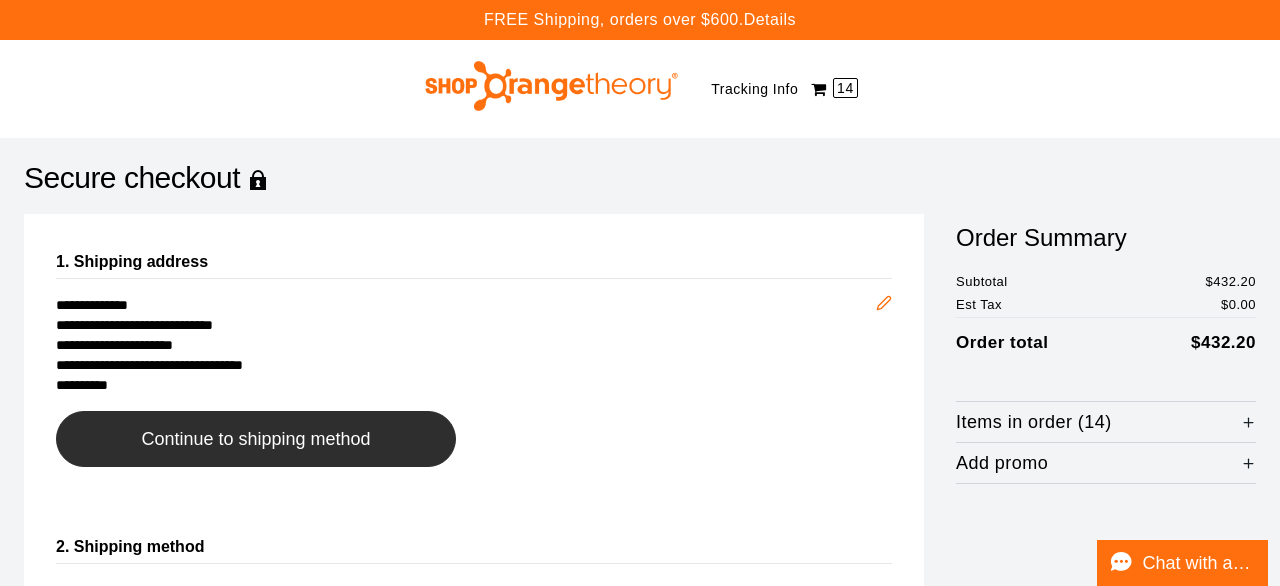 click on "Continue to shipping method" at bounding box center [256, 439] 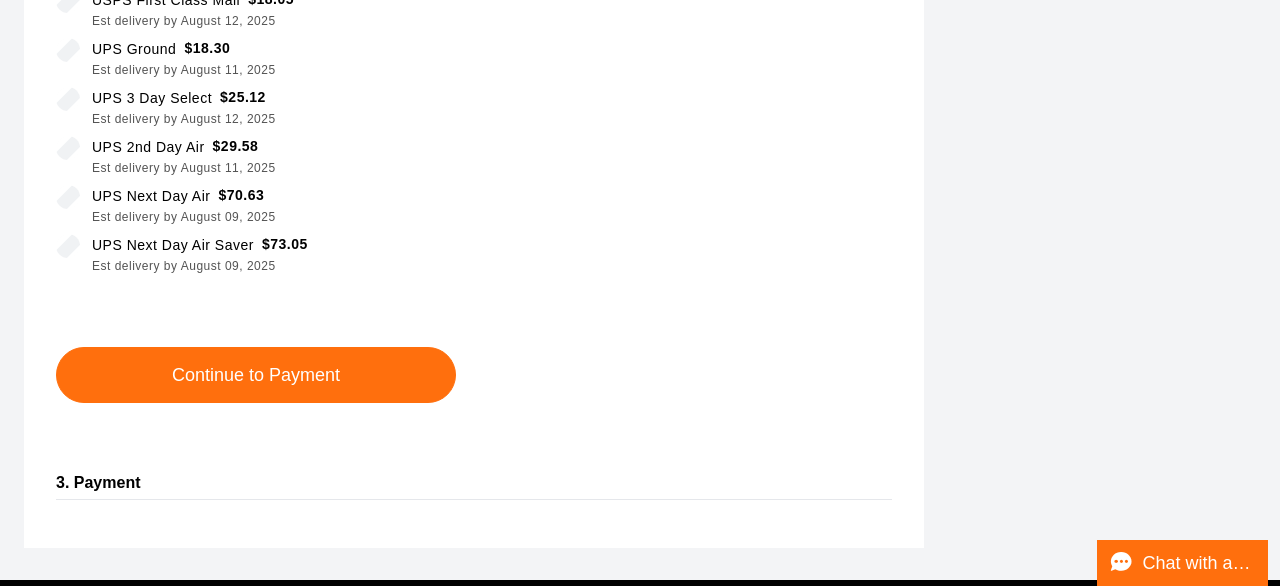 scroll, scrollTop: 676, scrollLeft: 0, axis: vertical 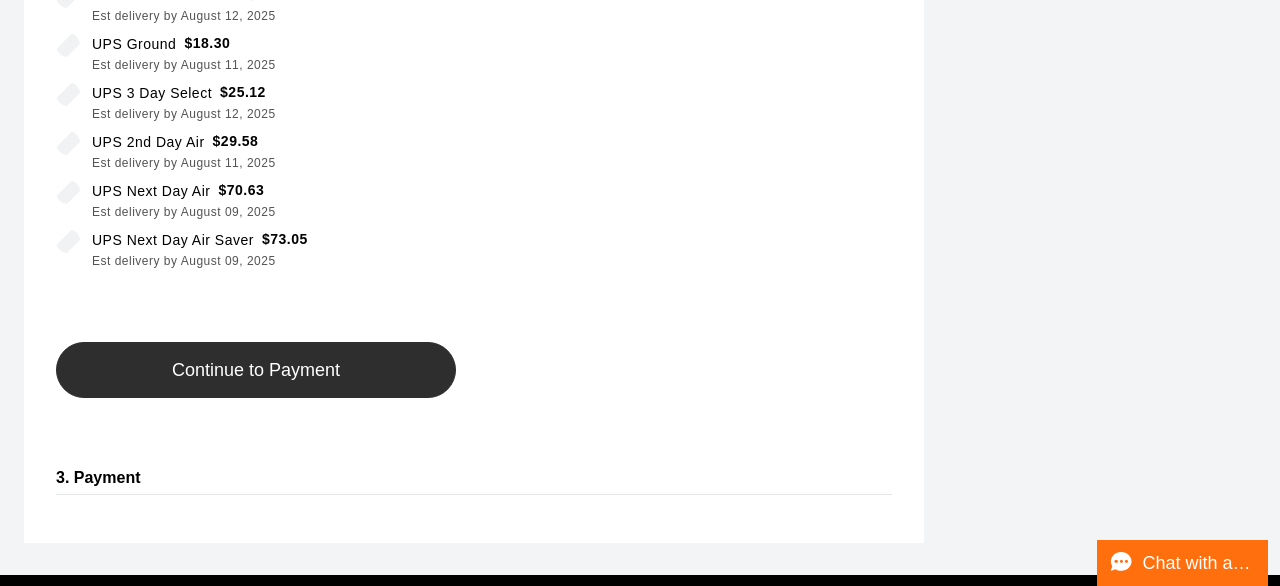 click on "Continue to Payment" at bounding box center [256, 370] 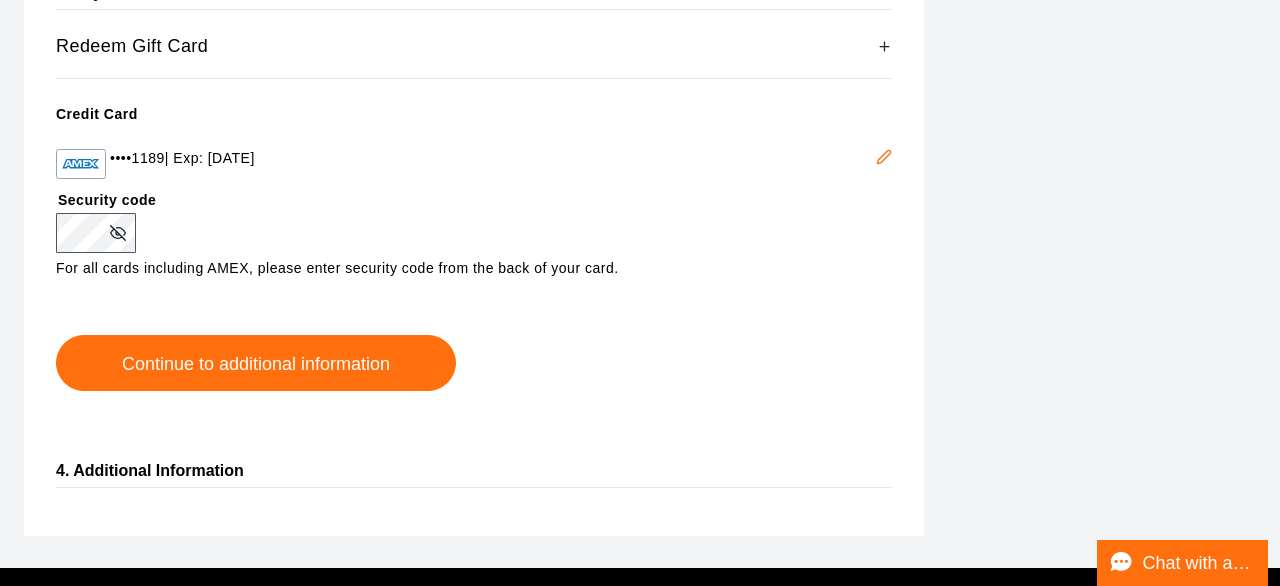 click 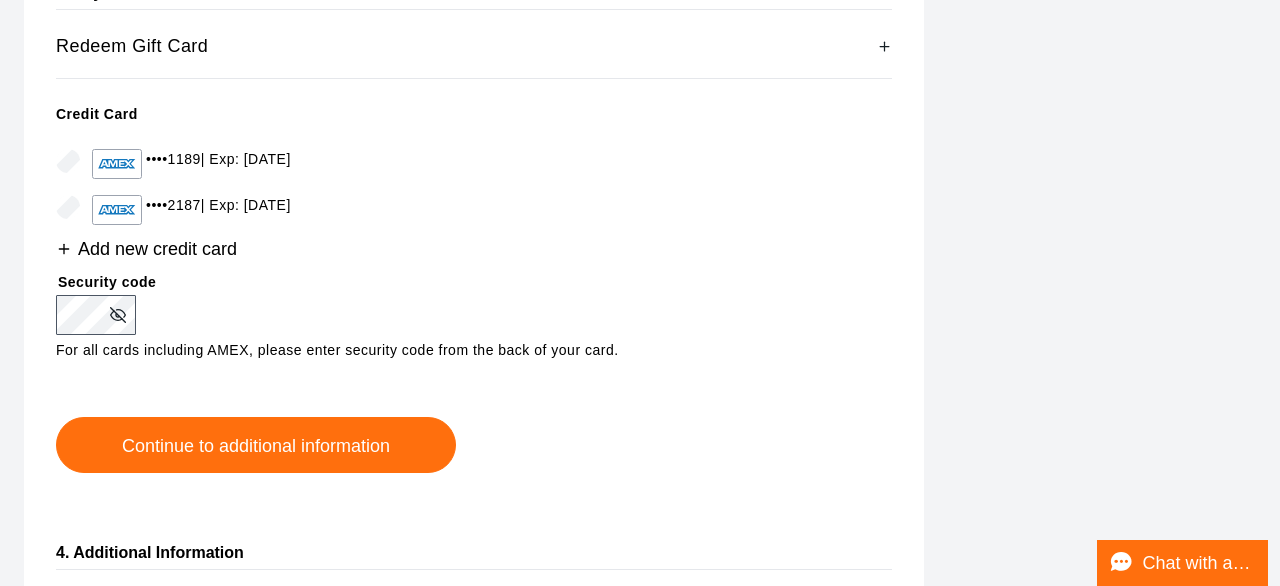 click on "••••  2187  | Exp:   09/2029" at bounding box center [191, 210] 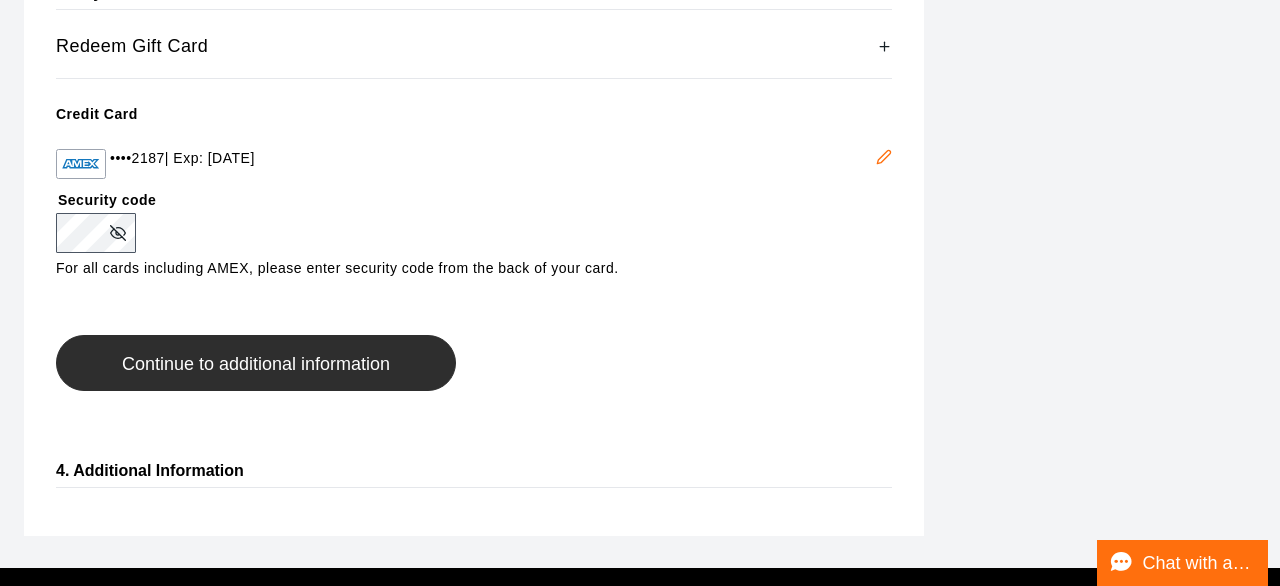click on "Continue to additional information" at bounding box center [256, 364] 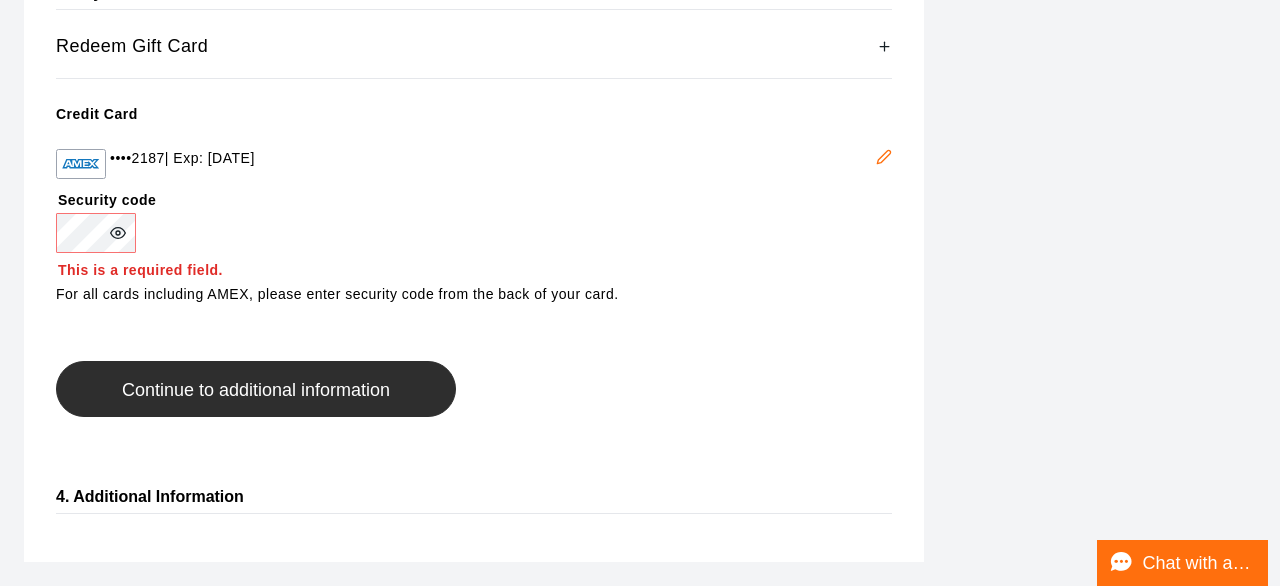 click on "Continue to additional information" at bounding box center (256, 390) 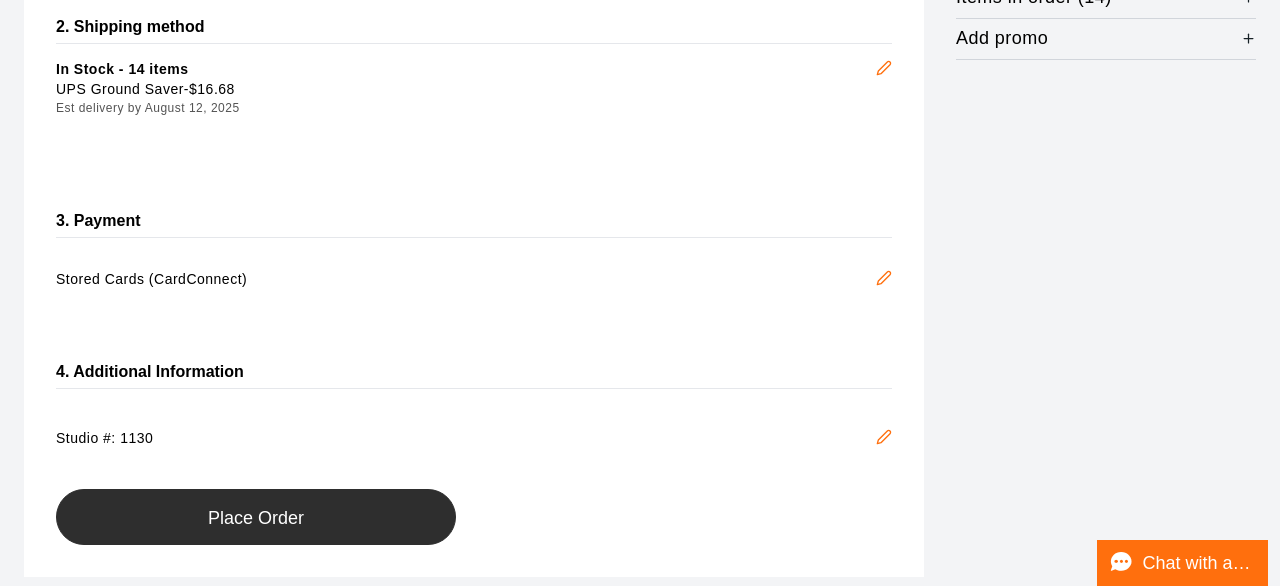 scroll, scrollTop: 449, scrollLeft: 0, axis: vertical 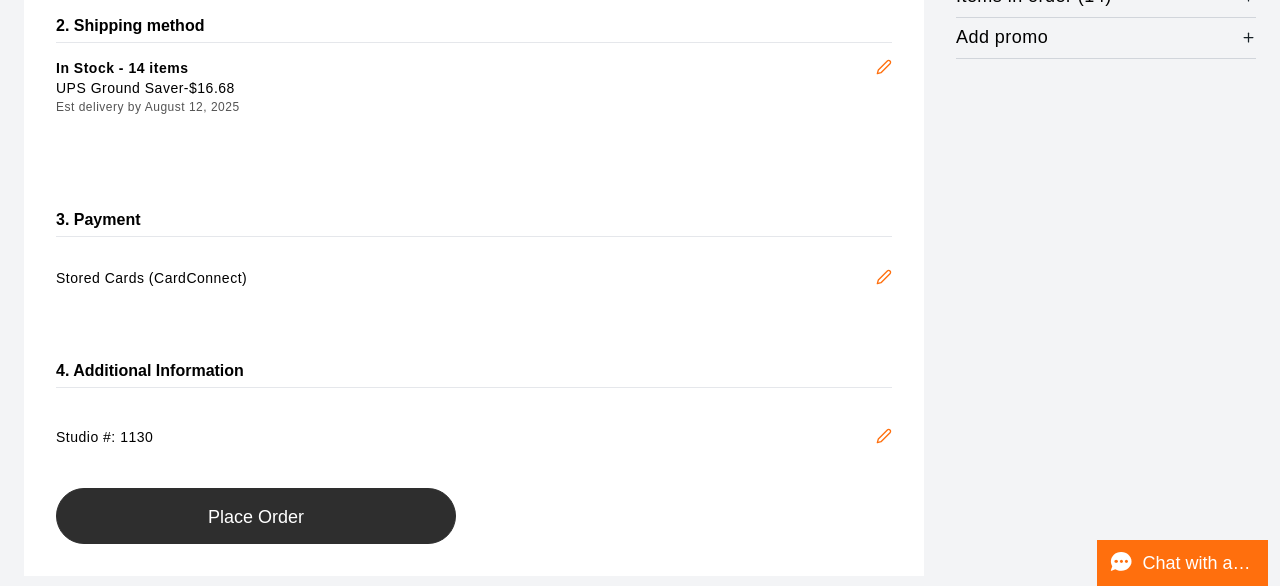 click on "Place Order" at bounding box center [256, 517] 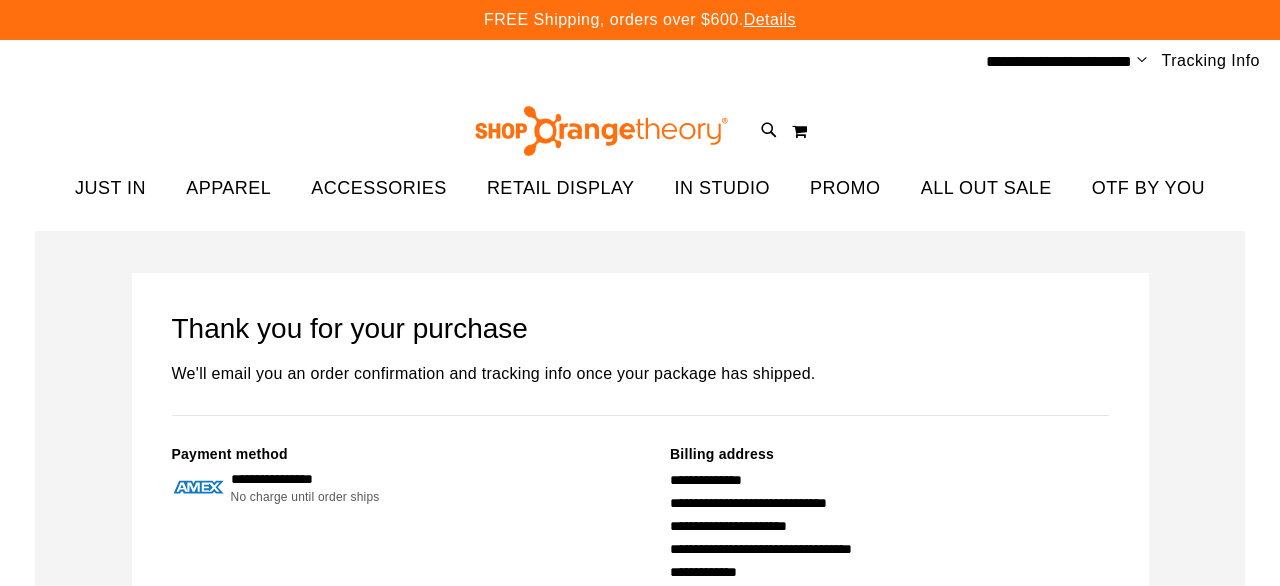 scroll, scrollTop: 0, scrollLeft: 0, axis: both 